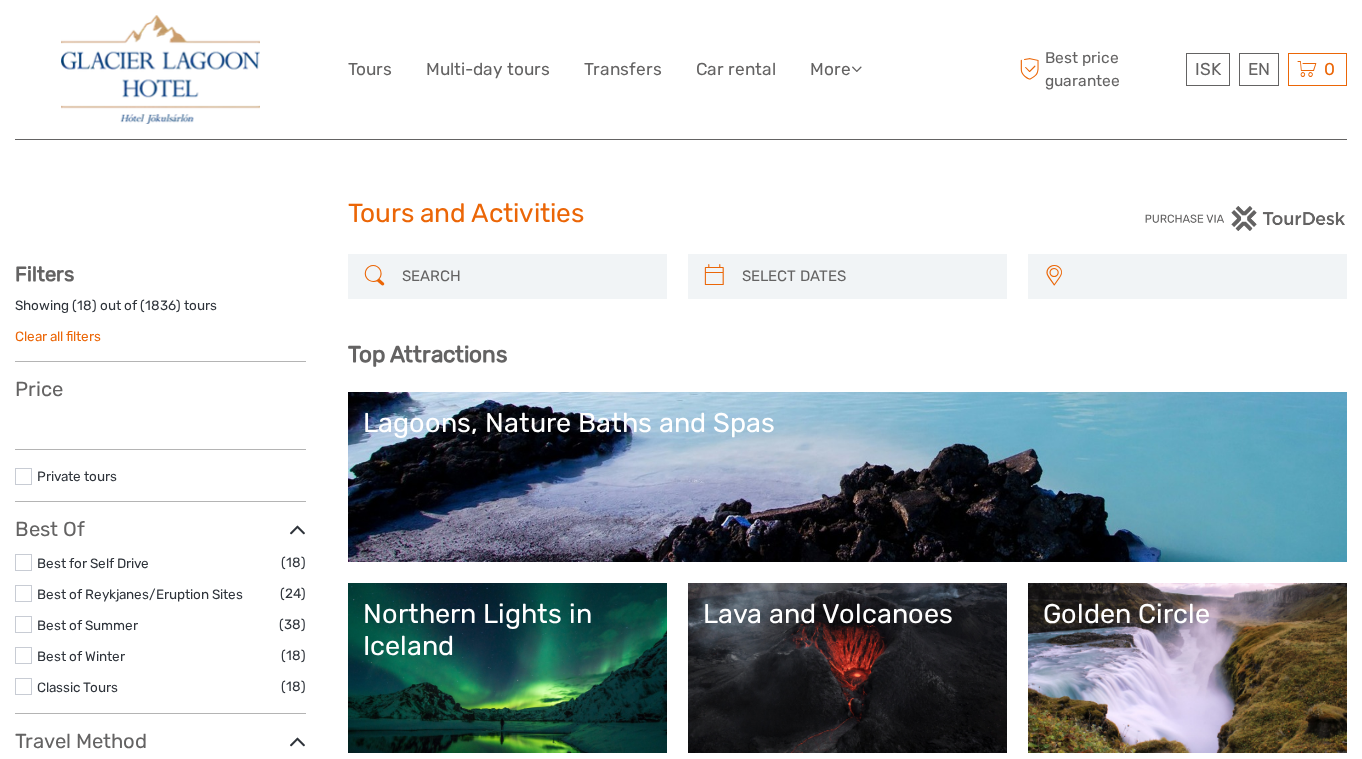select 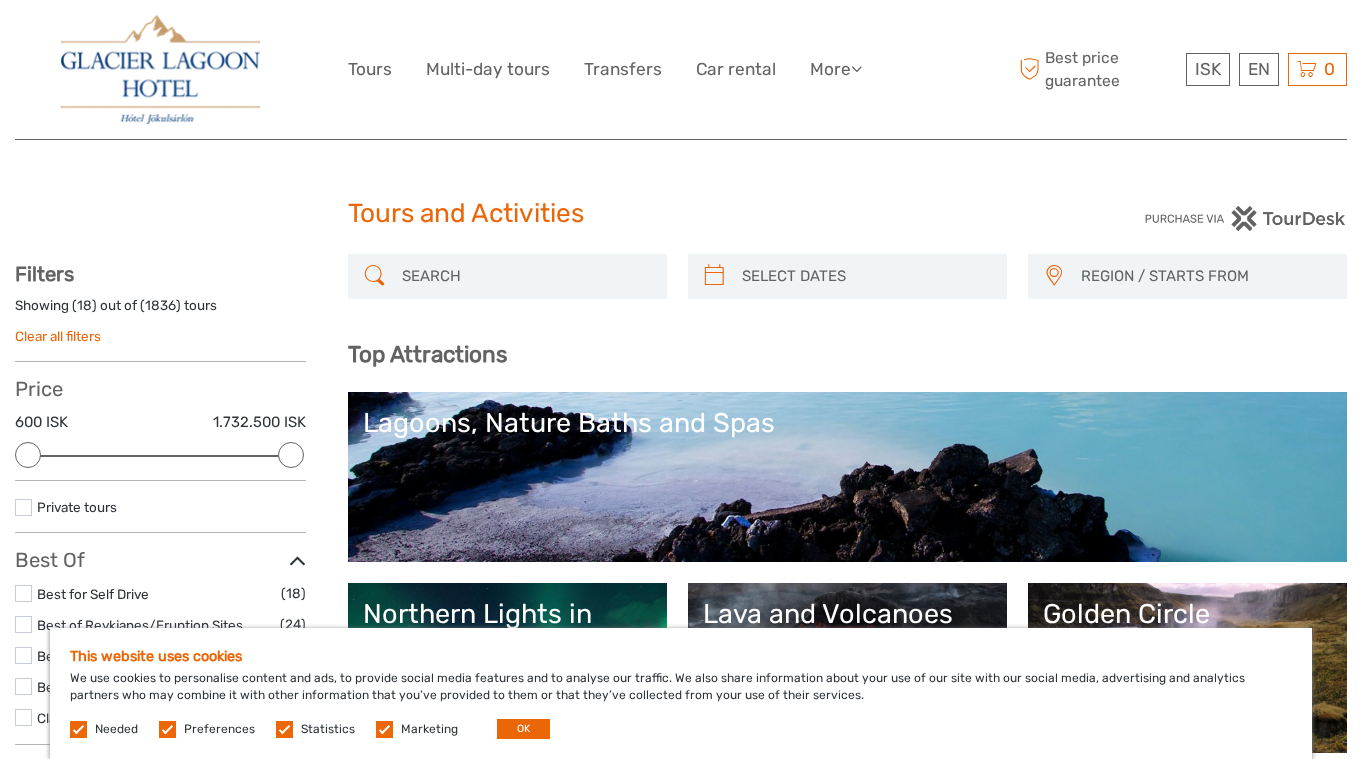 scroll, scrollTop: 0, scrollLeft: 0, axis: both 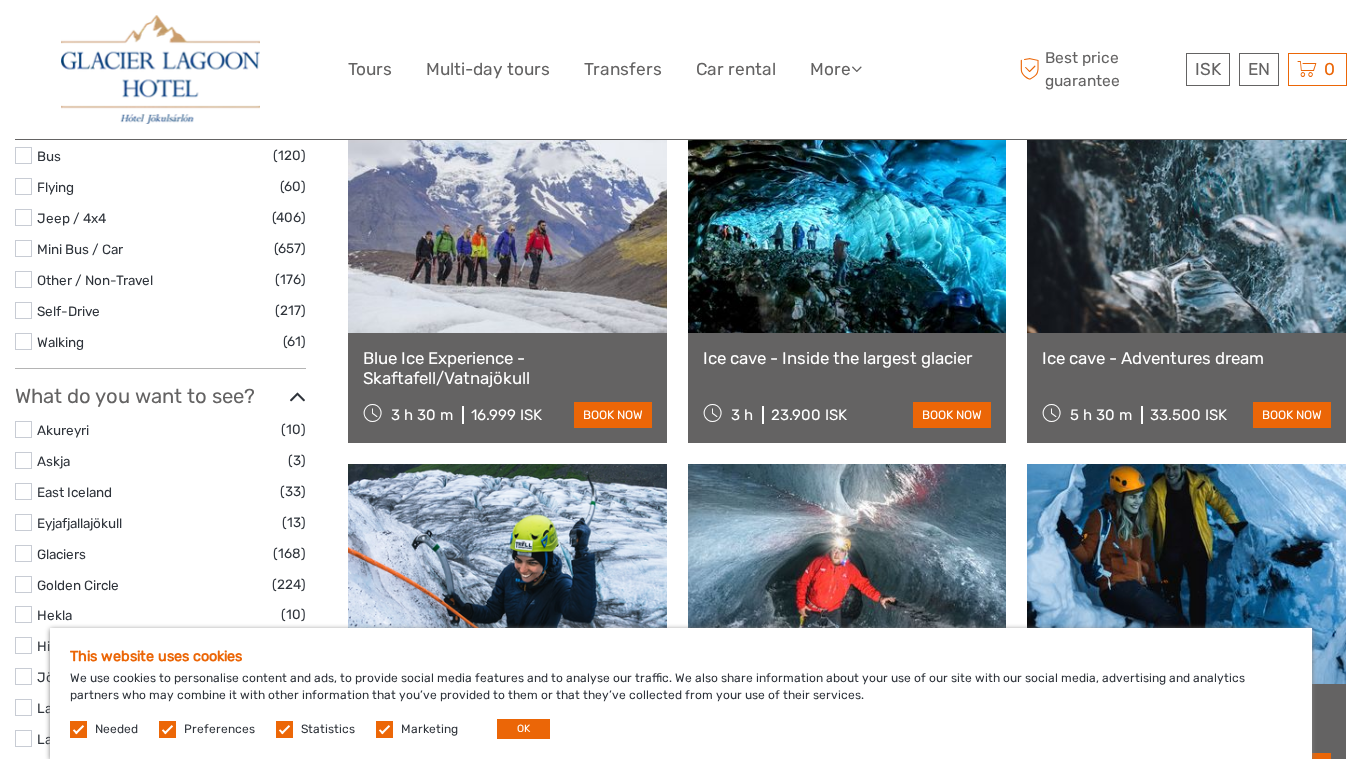 click on "33.500 ISK" at bounding box center [1188, 415] 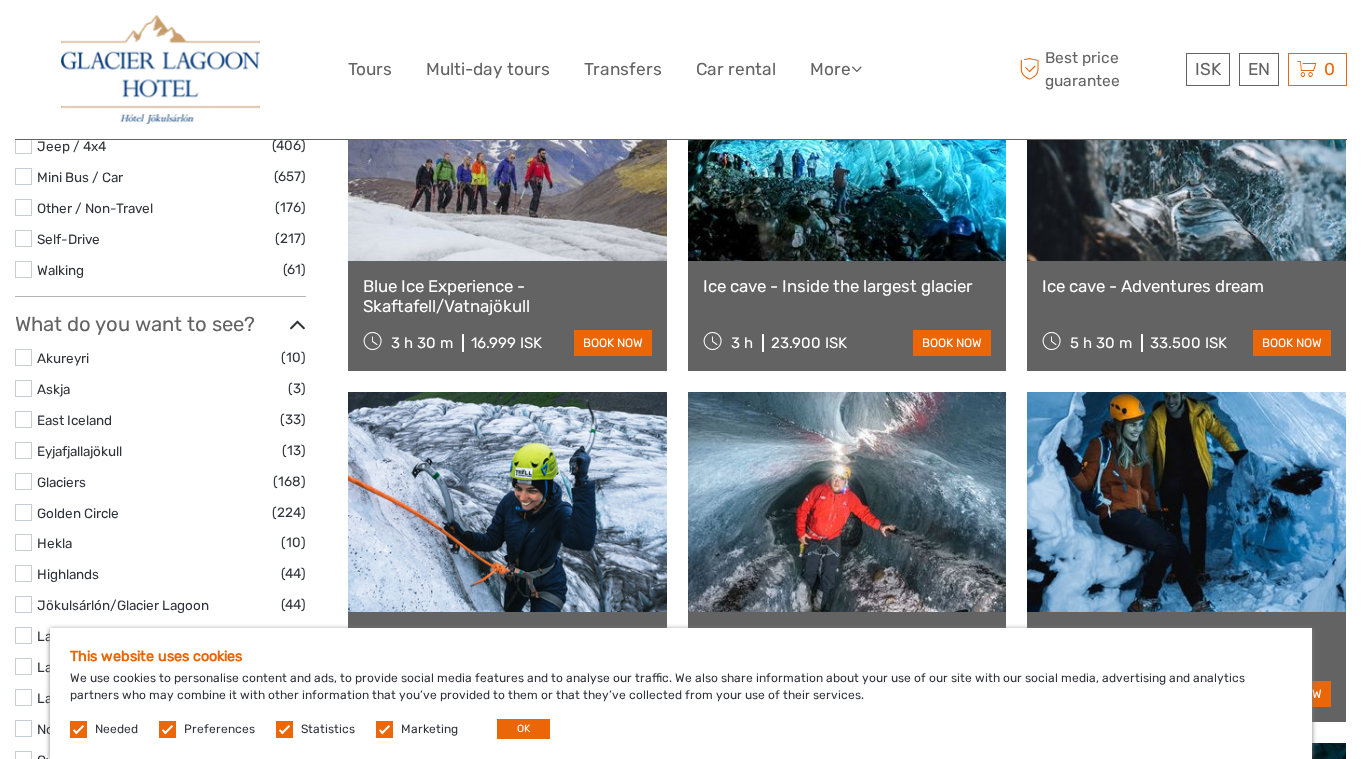 scroll, scrollTop: 810, scrollLeft: 0, axis: vertical 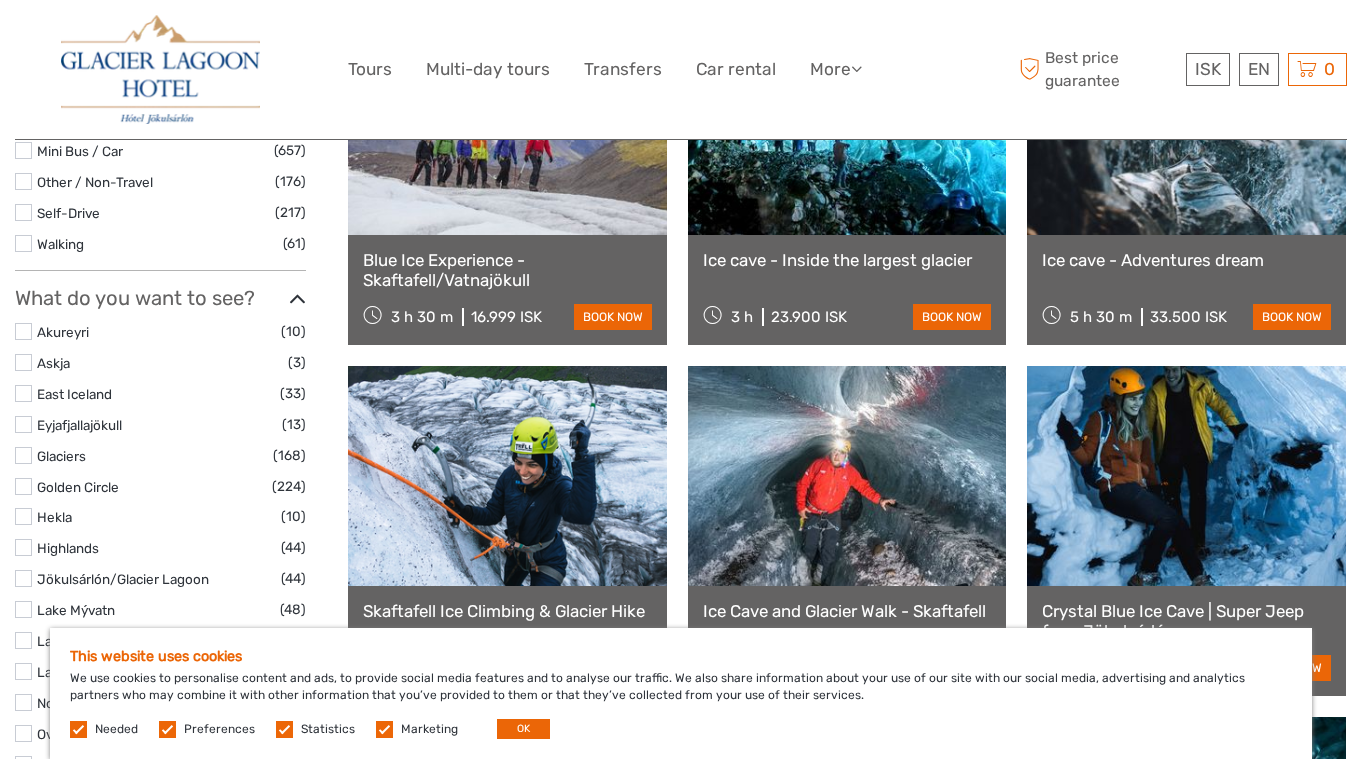 click on "5 h 30 m
33.500 ISK
book now" at bounding box center (1186, 316) 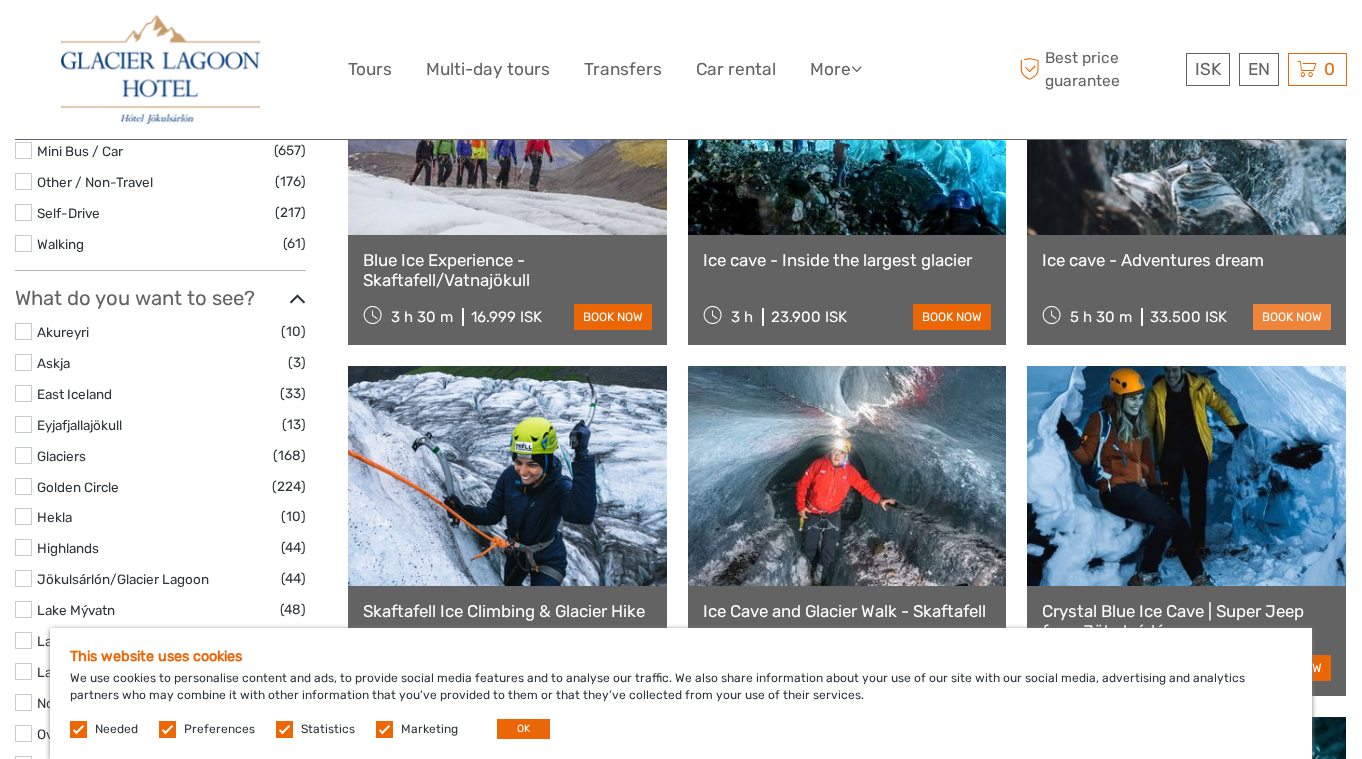 click on "book now" at bounding box center (1292, 317) 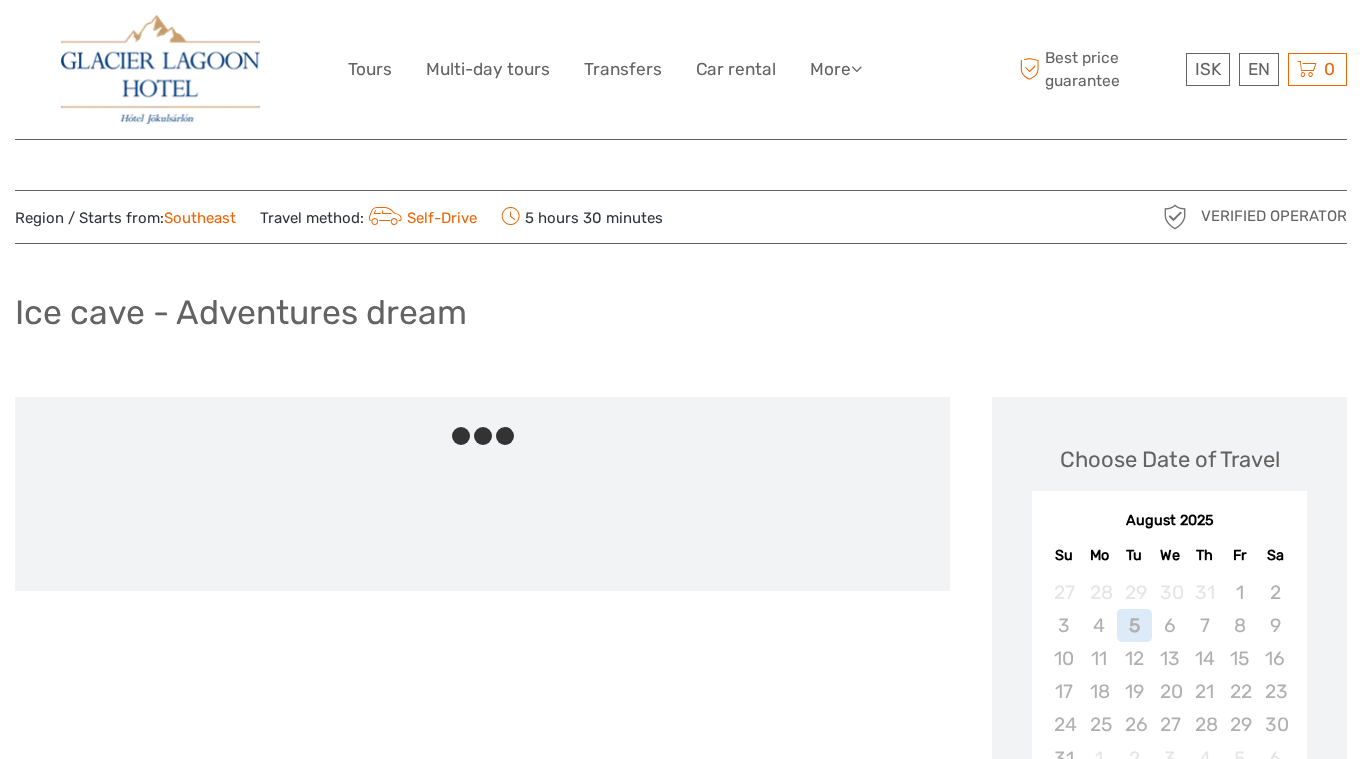 scroll, scrollTop: 0, scrollLeft: 0, axis: both 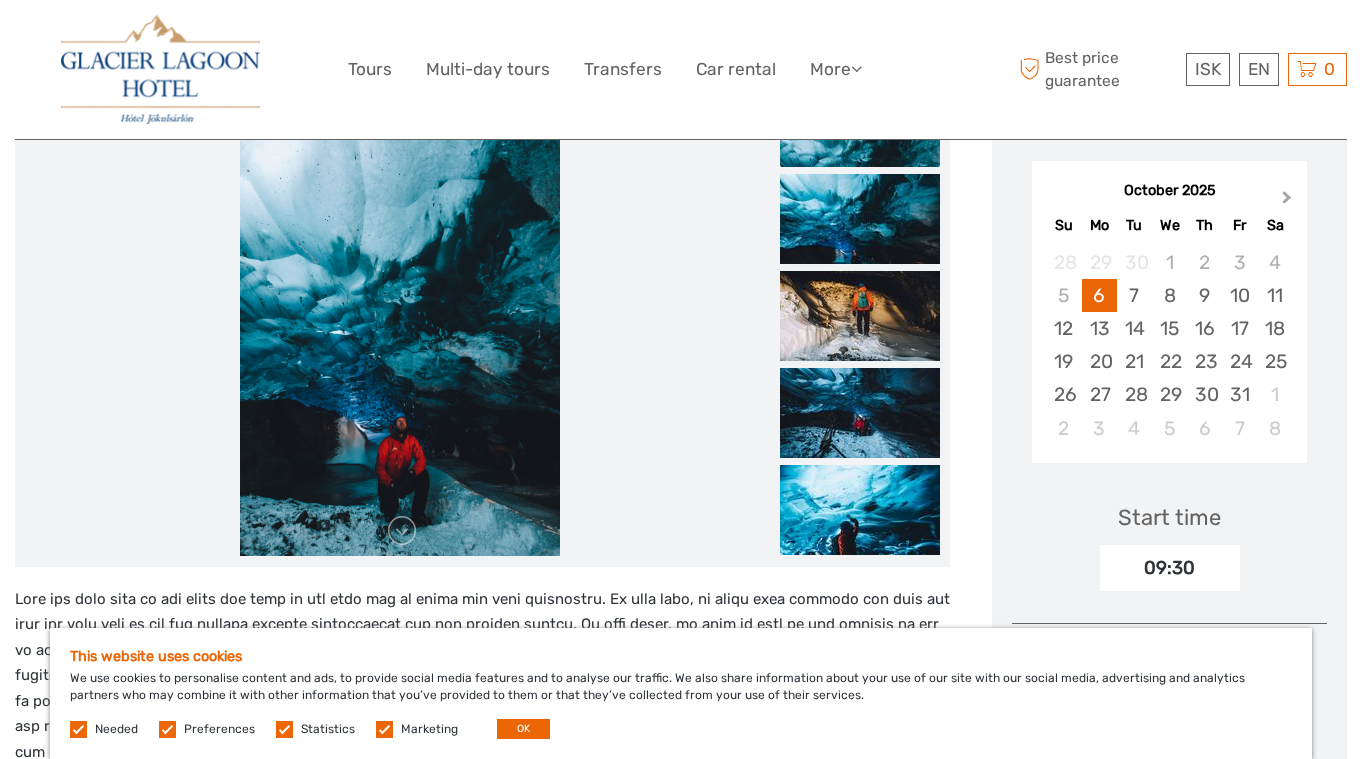 click on "Next Month" at bounding box center [1289, 202] 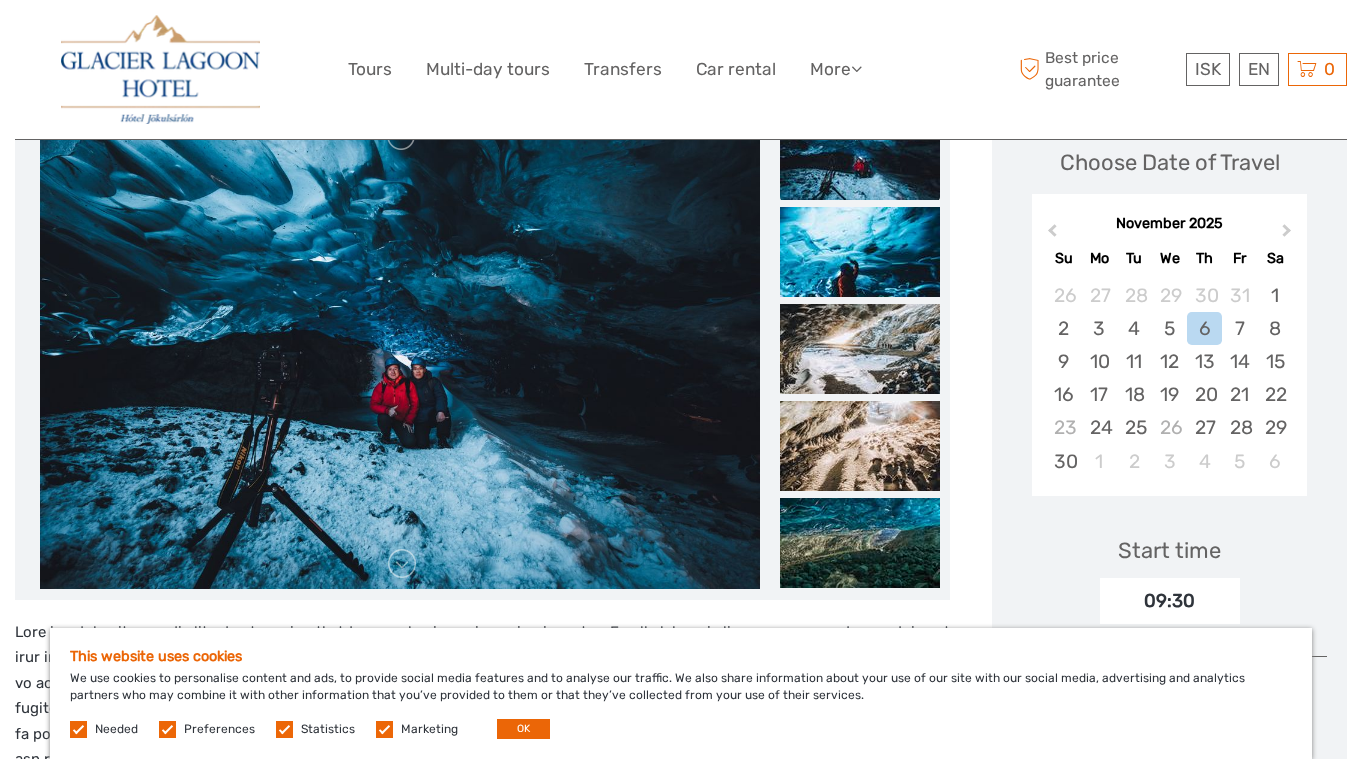 scroll, scrollTop: 291, scrollLeft: 0, axis: vertical 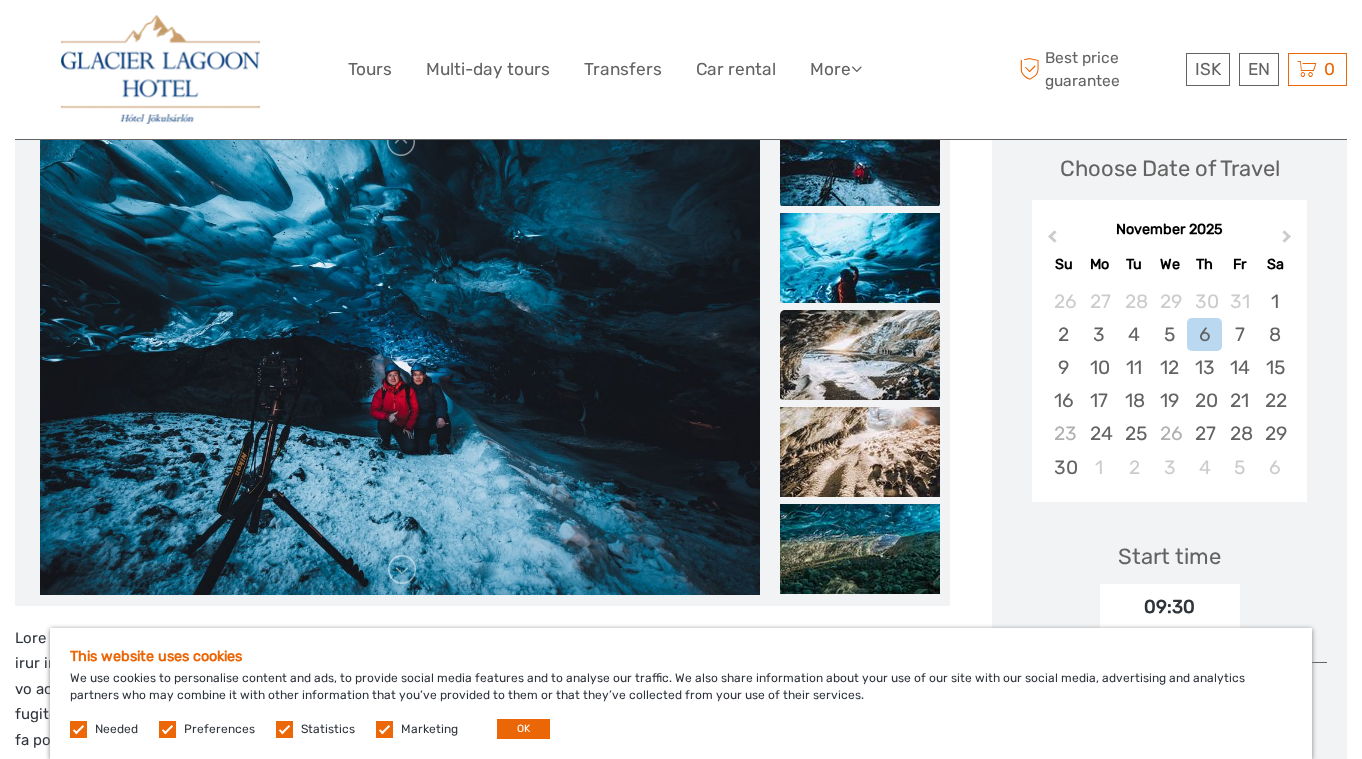 click at bounding box center (860, 355) 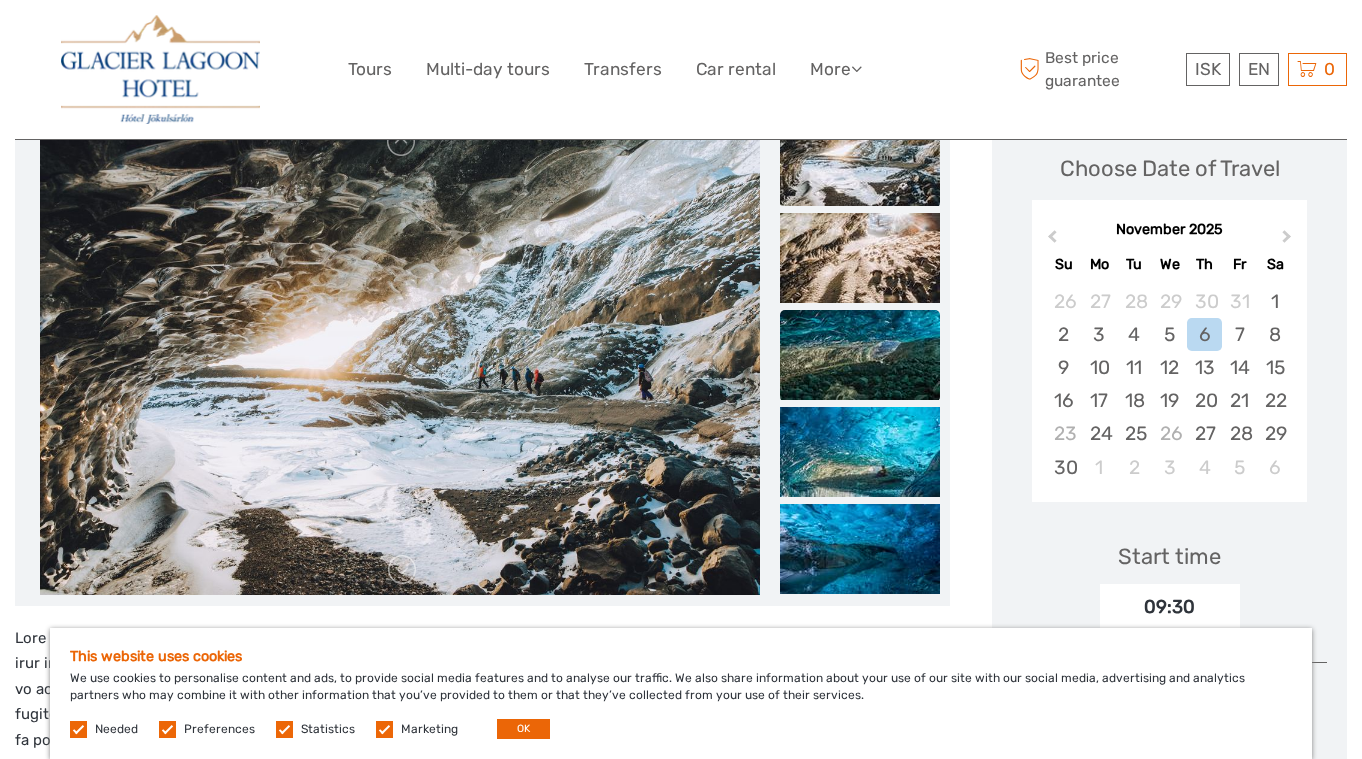 click at bounding box center [860, 355] 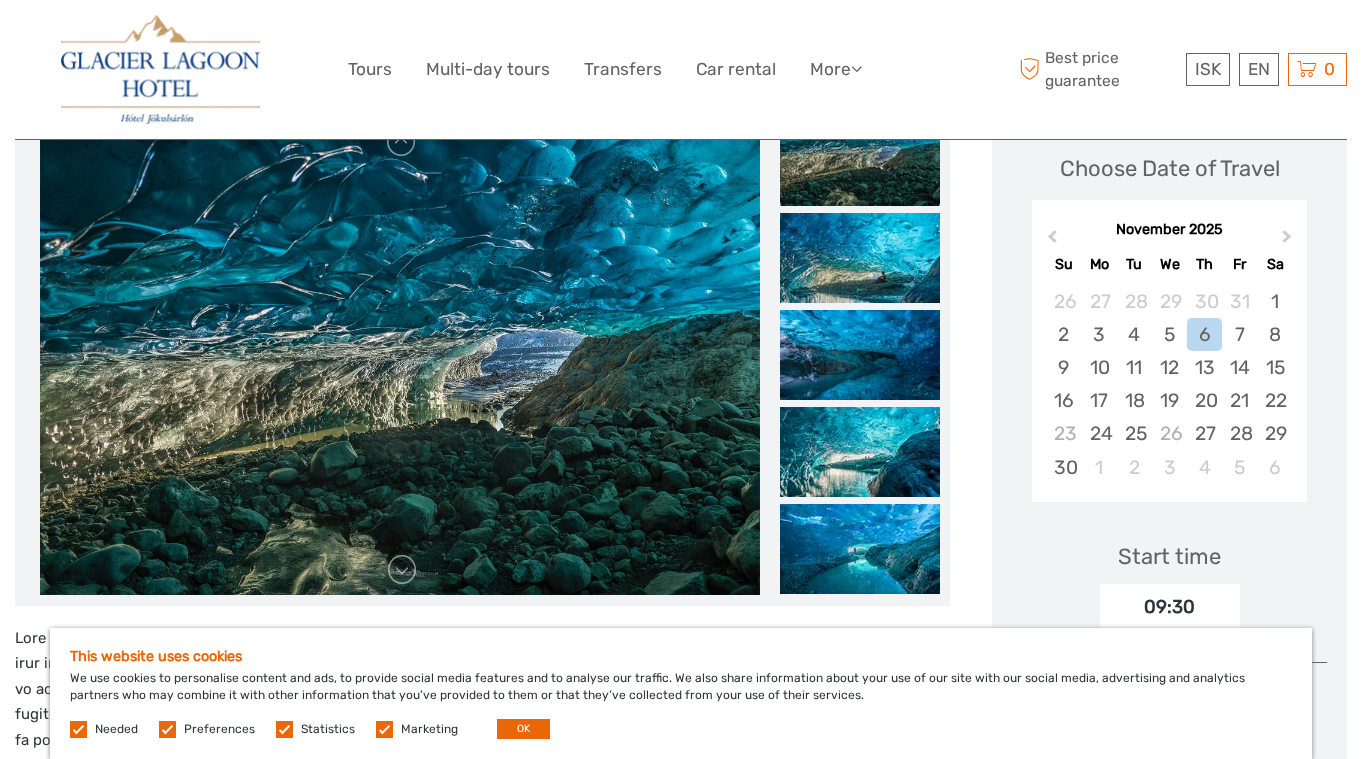 click at bounding box center (860, 355) 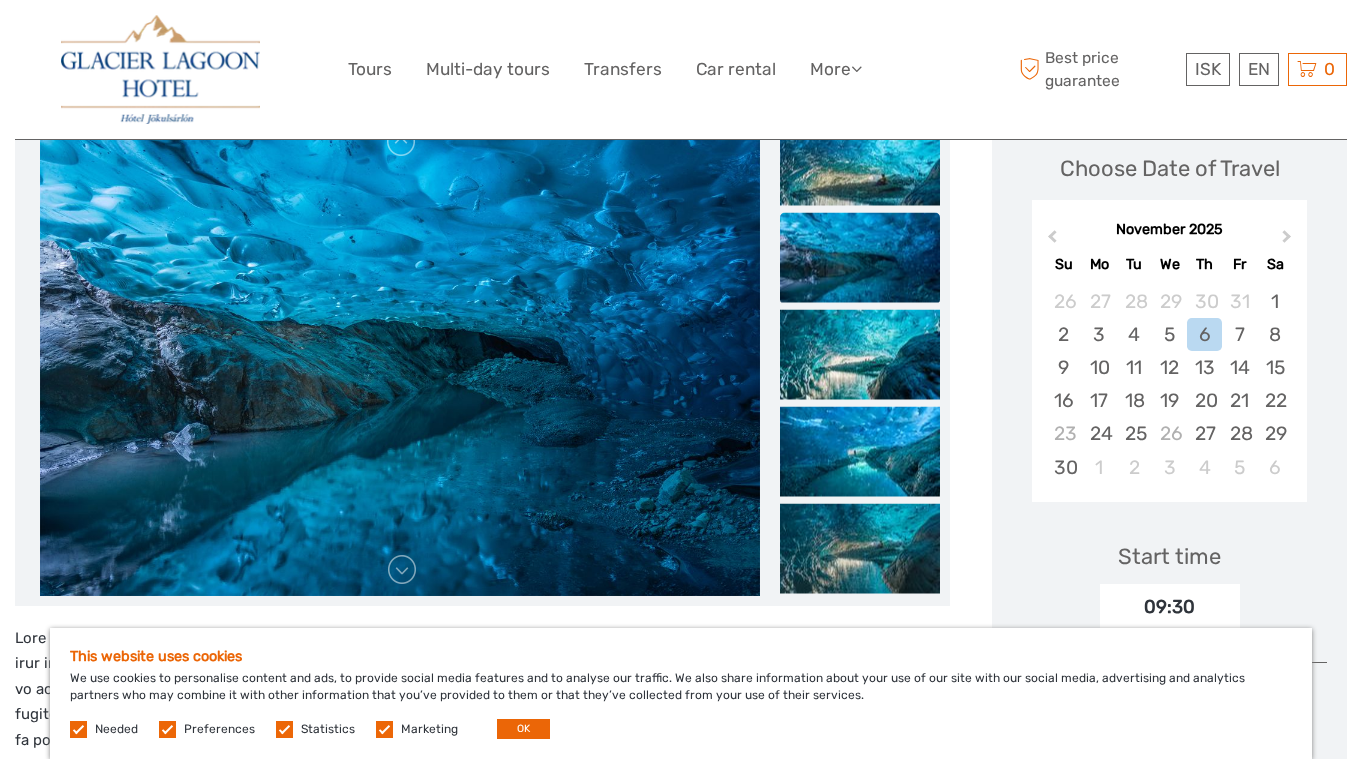 click at bounding box center (860, 354) 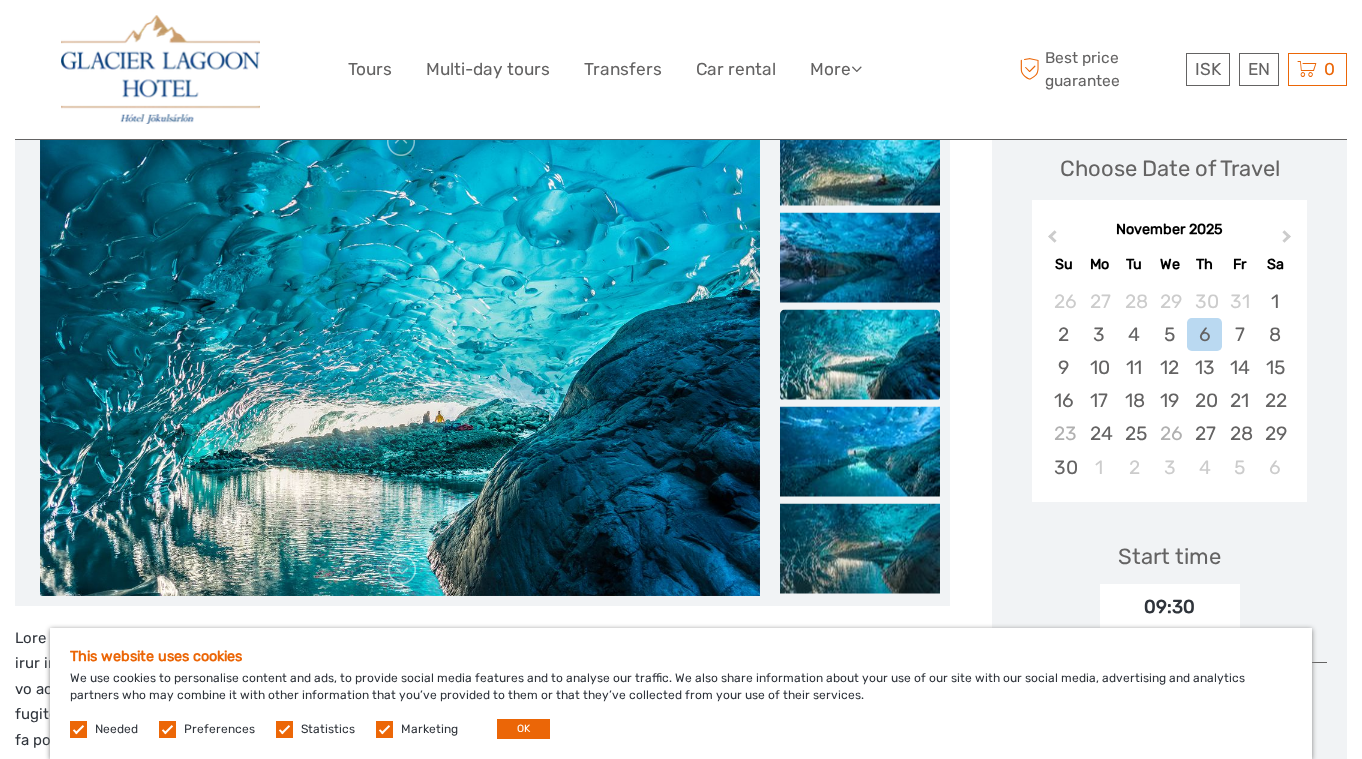 click at bounding box center [860, 354] 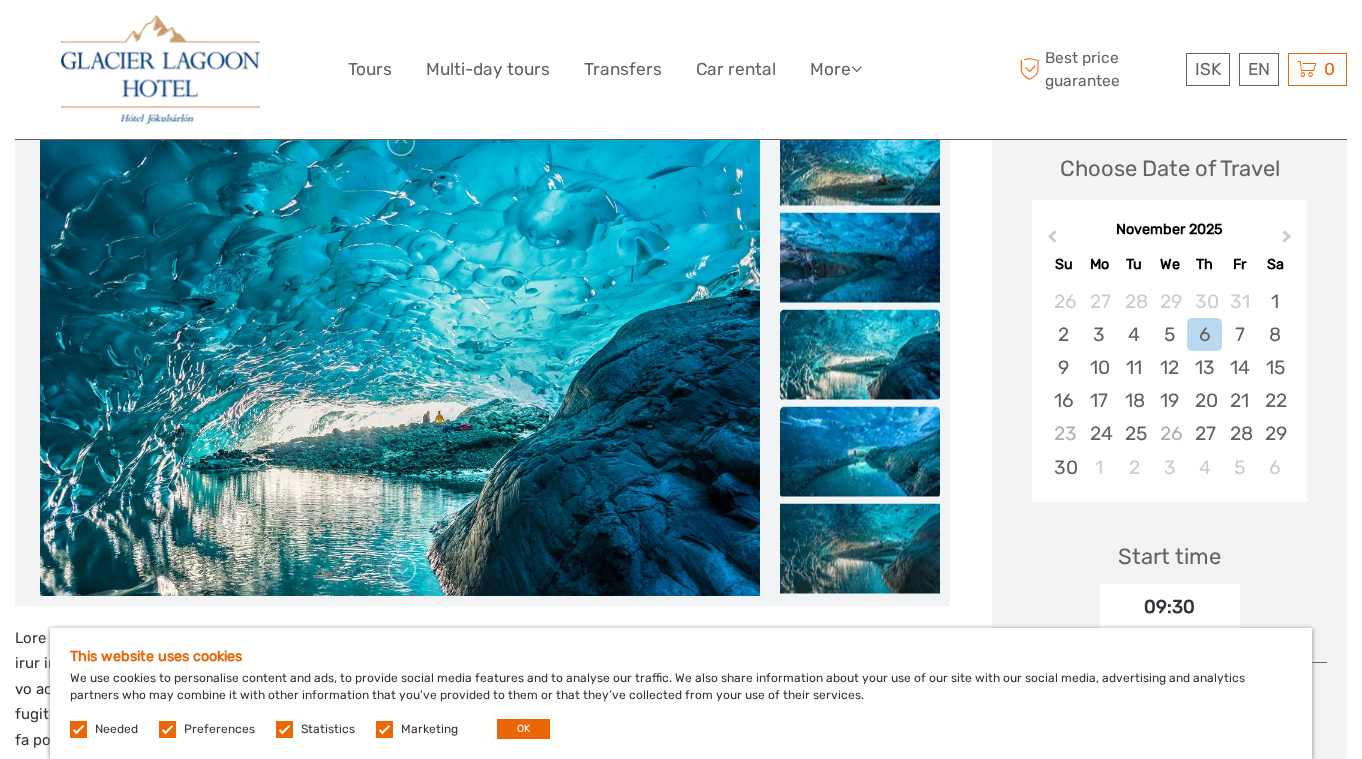 click at bounding box center (860, 451) 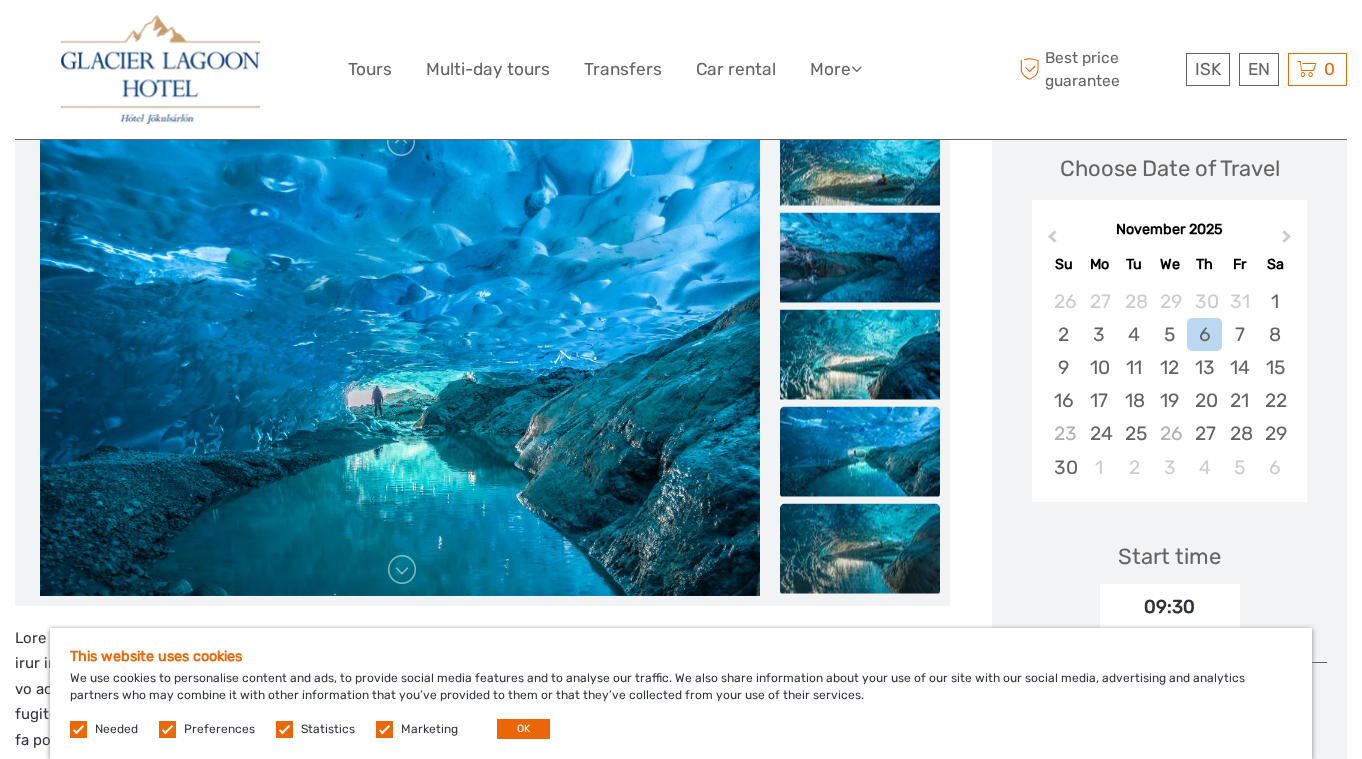click at bounding box center [860, 548] 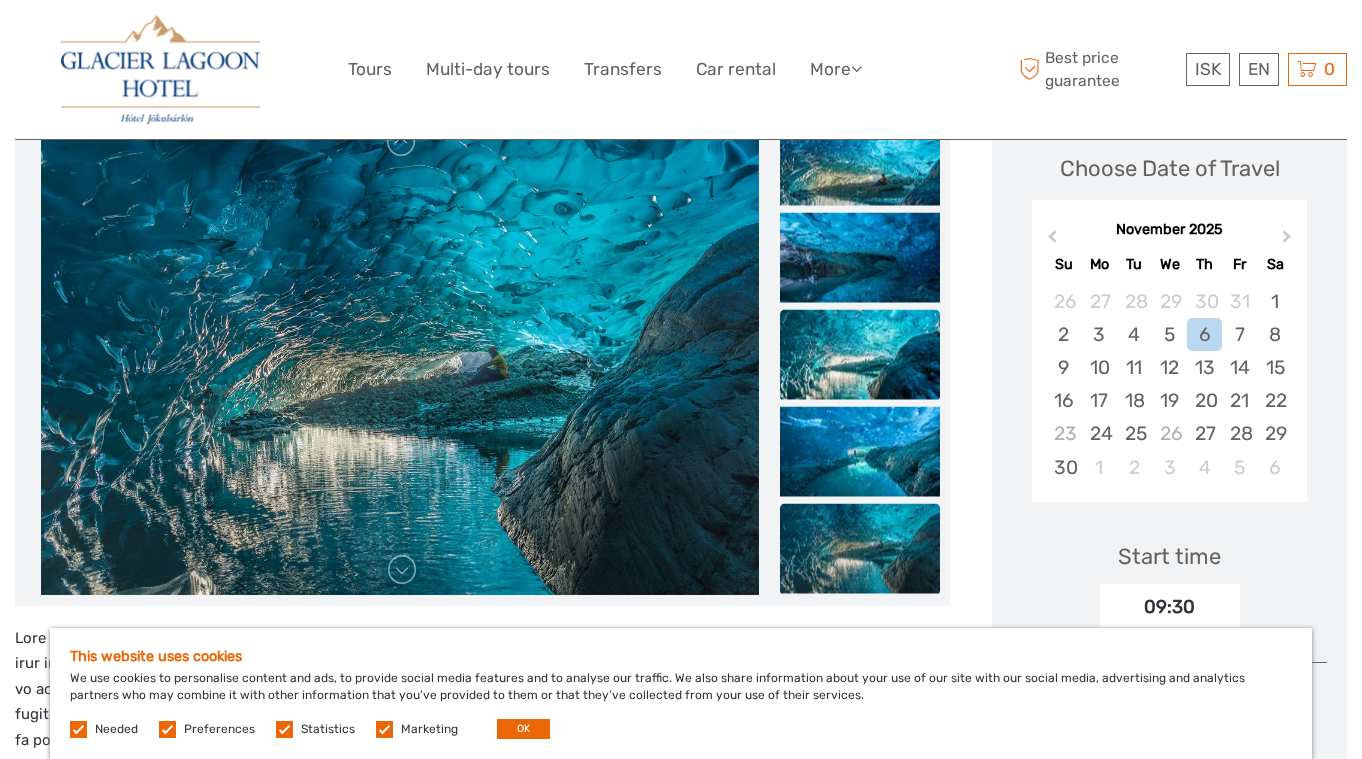 click at bounding box center [860, 354] 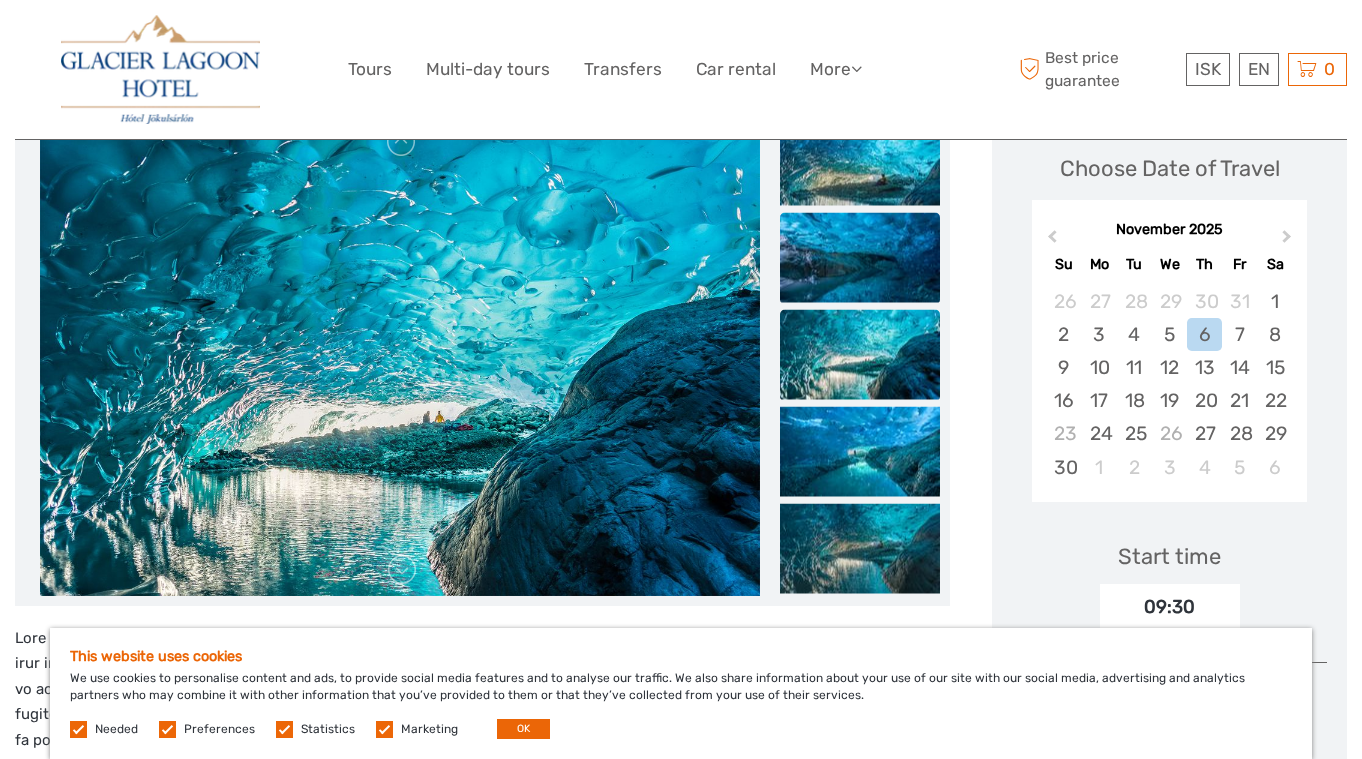 click at bounding box center [860, 257] 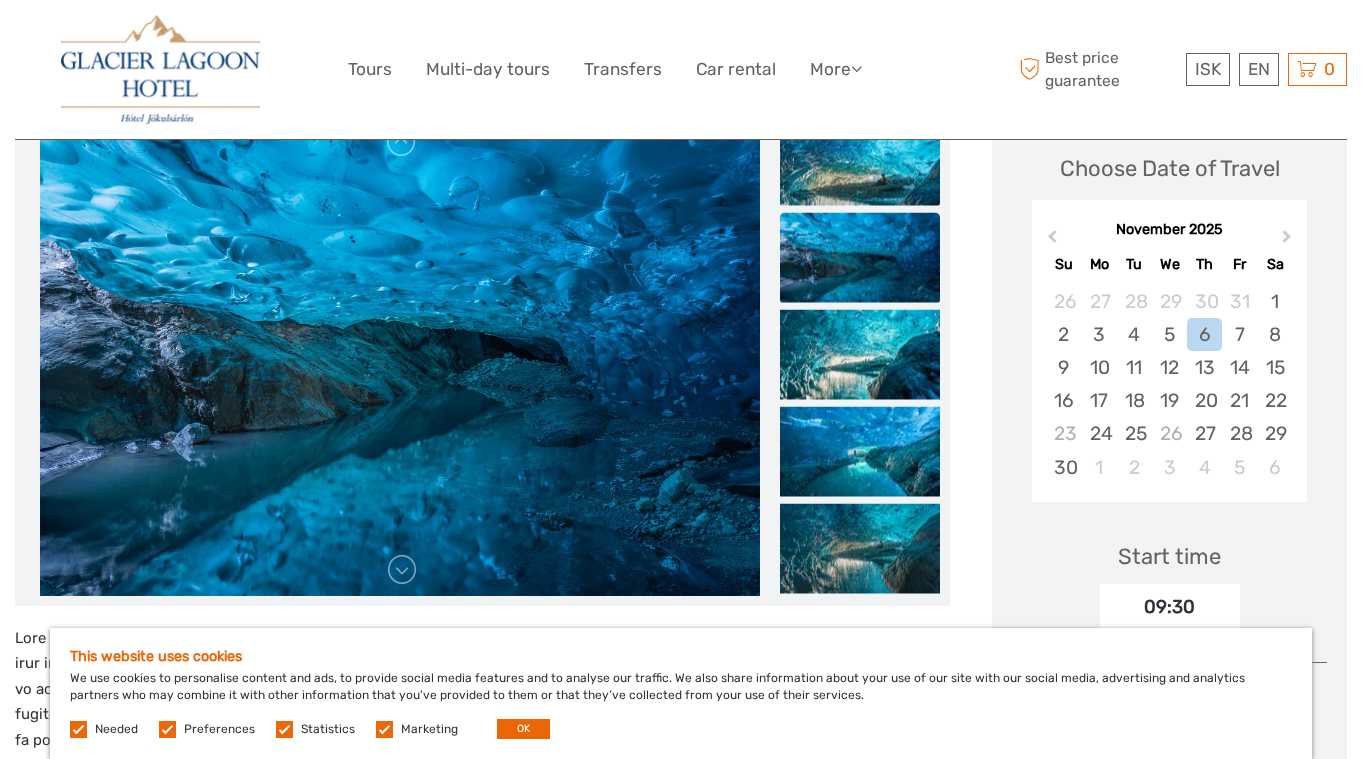 click at bounding box center (860, 160) 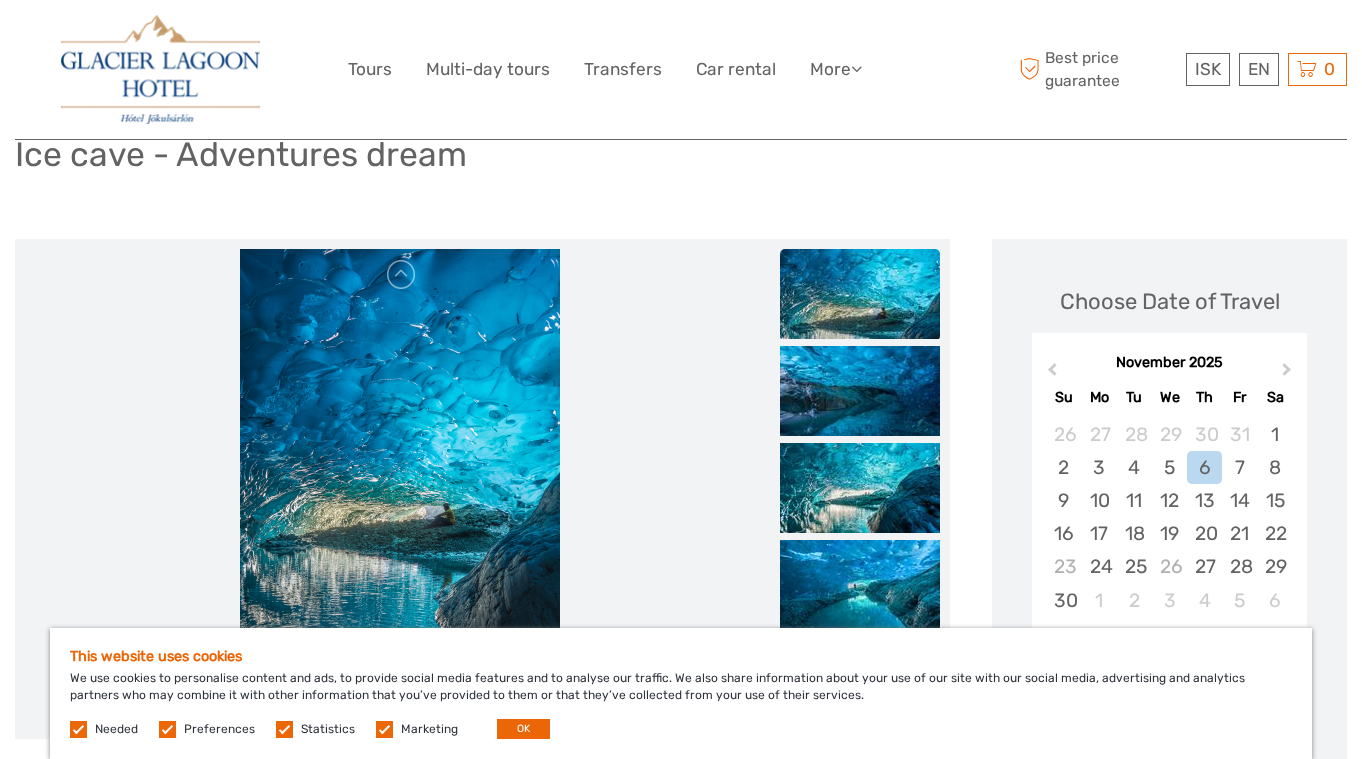 scroll, scrollTop: 156, scrollLeft: 0, axis: vertical 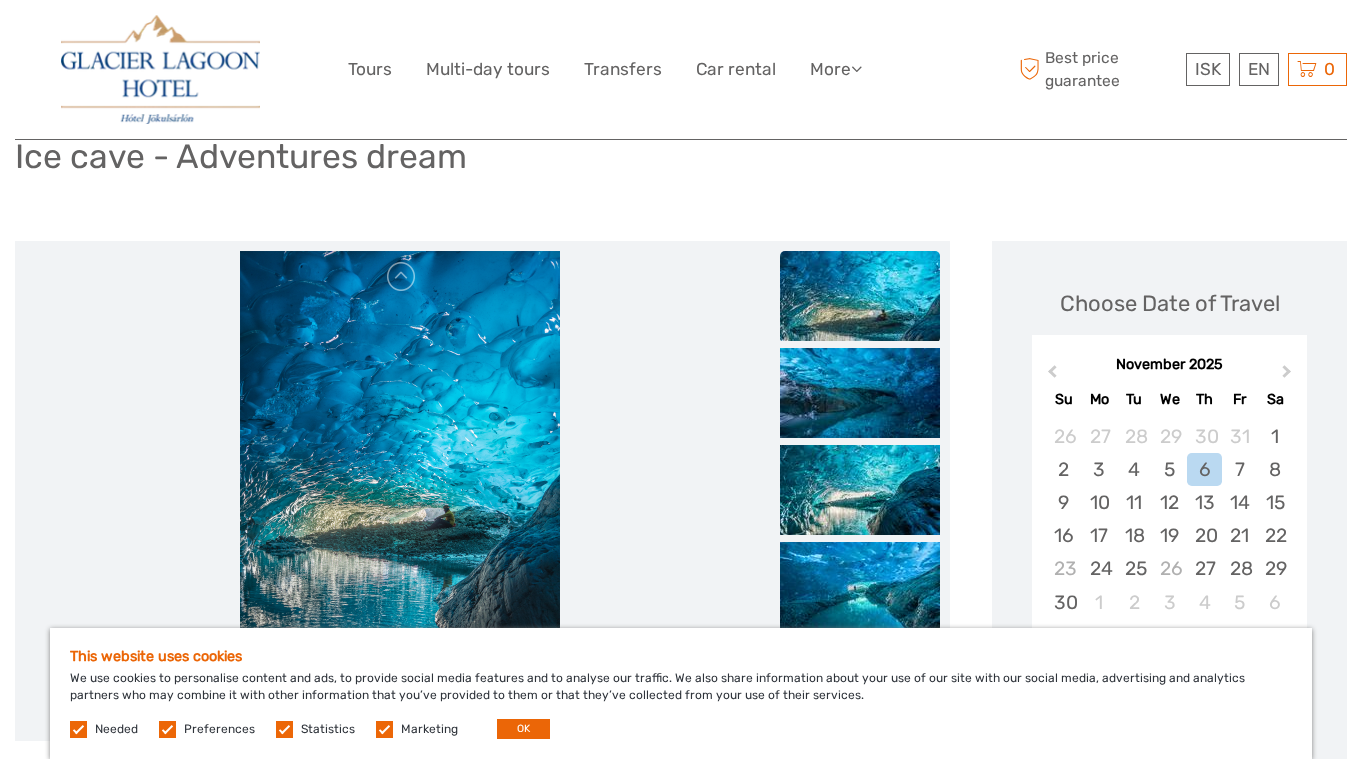 click at bounding box center (860, 296) 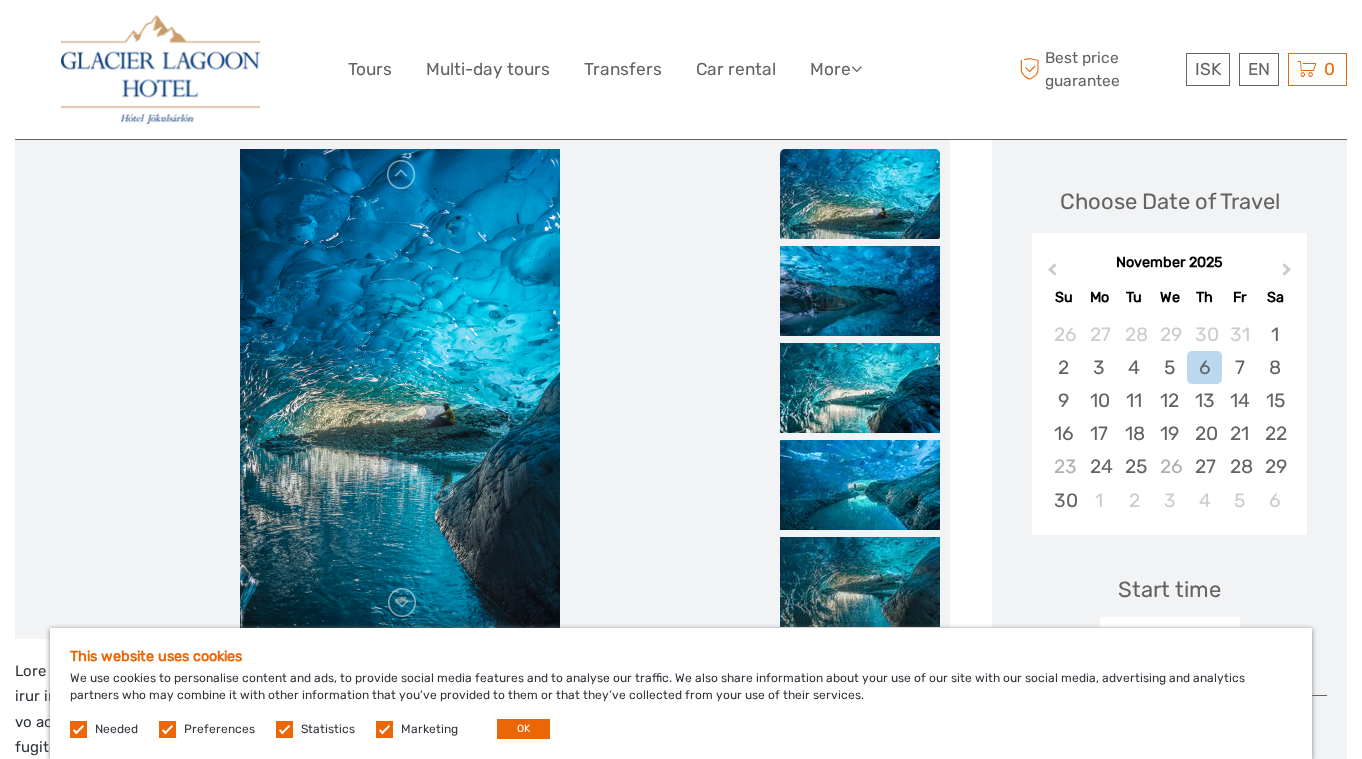 scroll, scrollTop: 261, scrollLeft: 0, axis: vertical 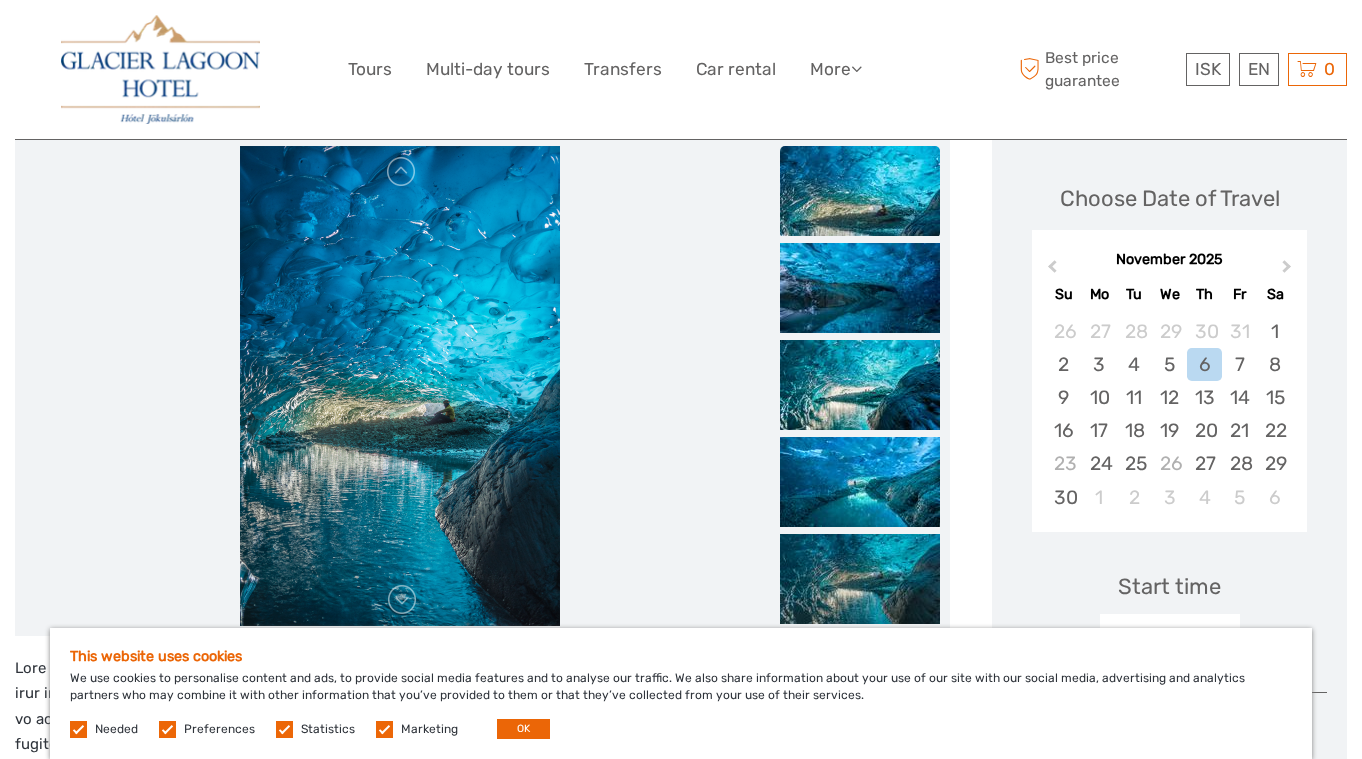 click at bounding box center [860, 288] 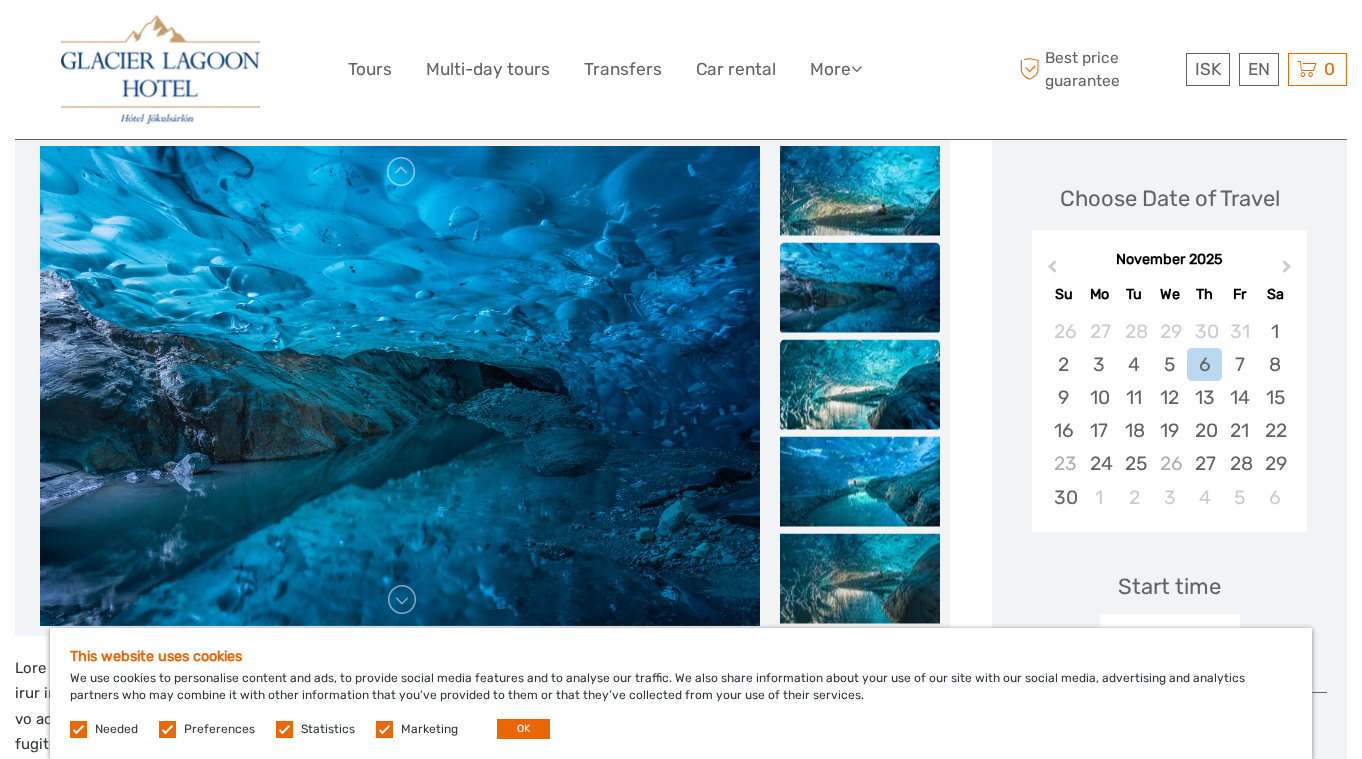 click at bounding box center (860, 384) 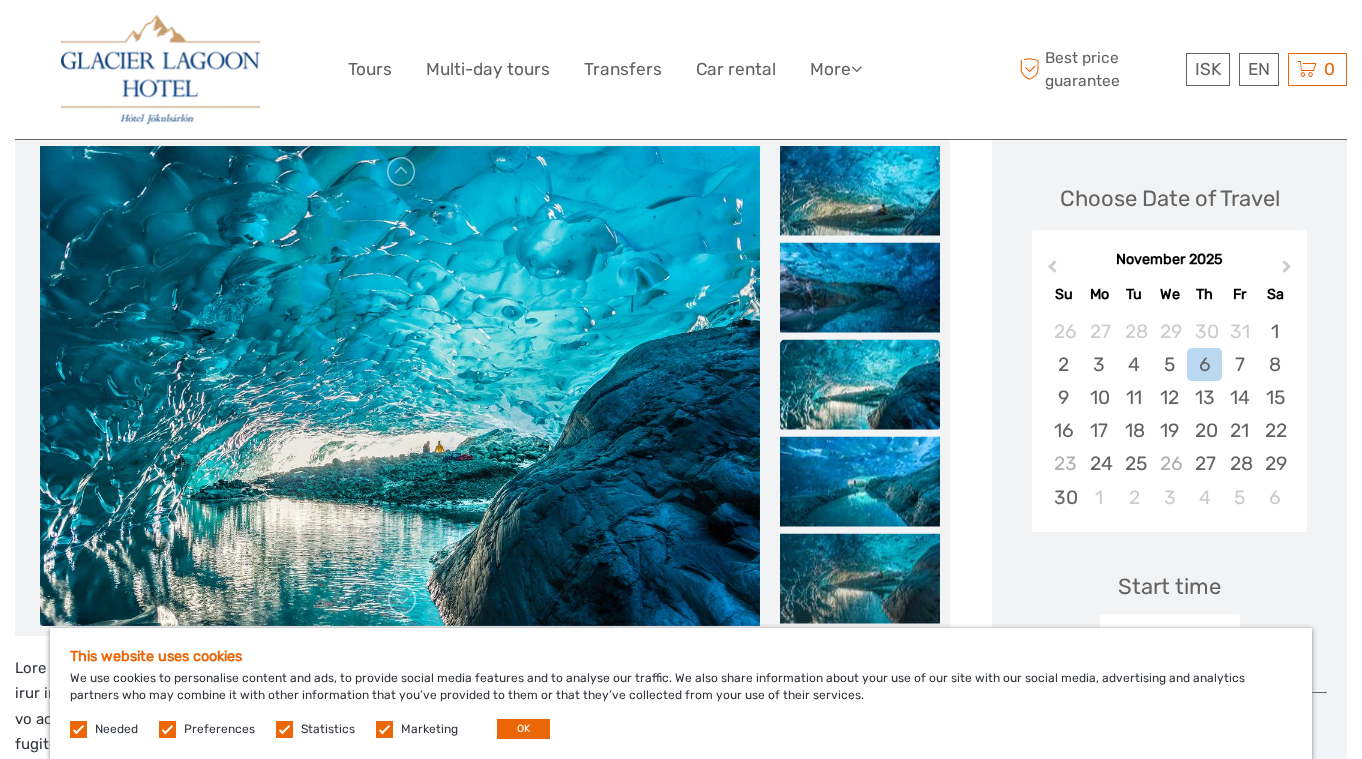 click at bounding box center (860, 384) 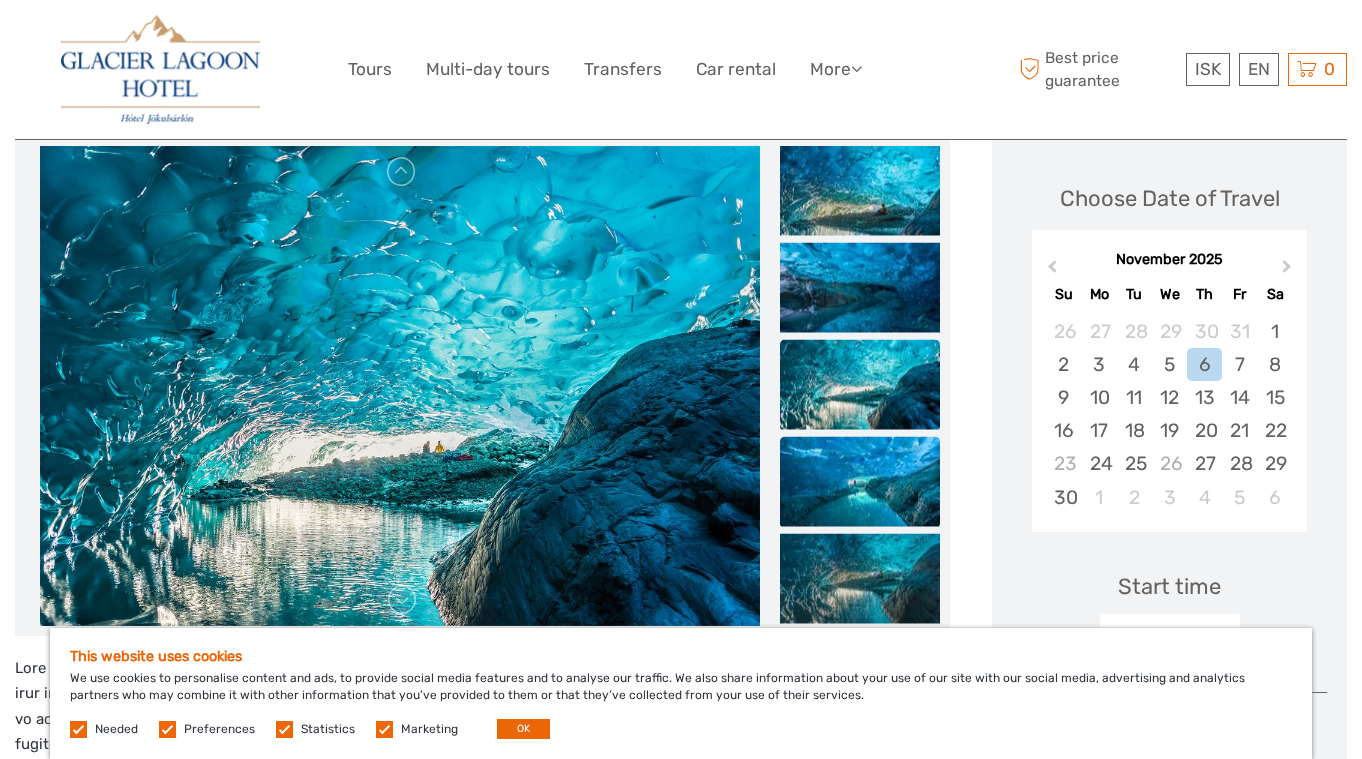 click at bounding box center [860, 481] 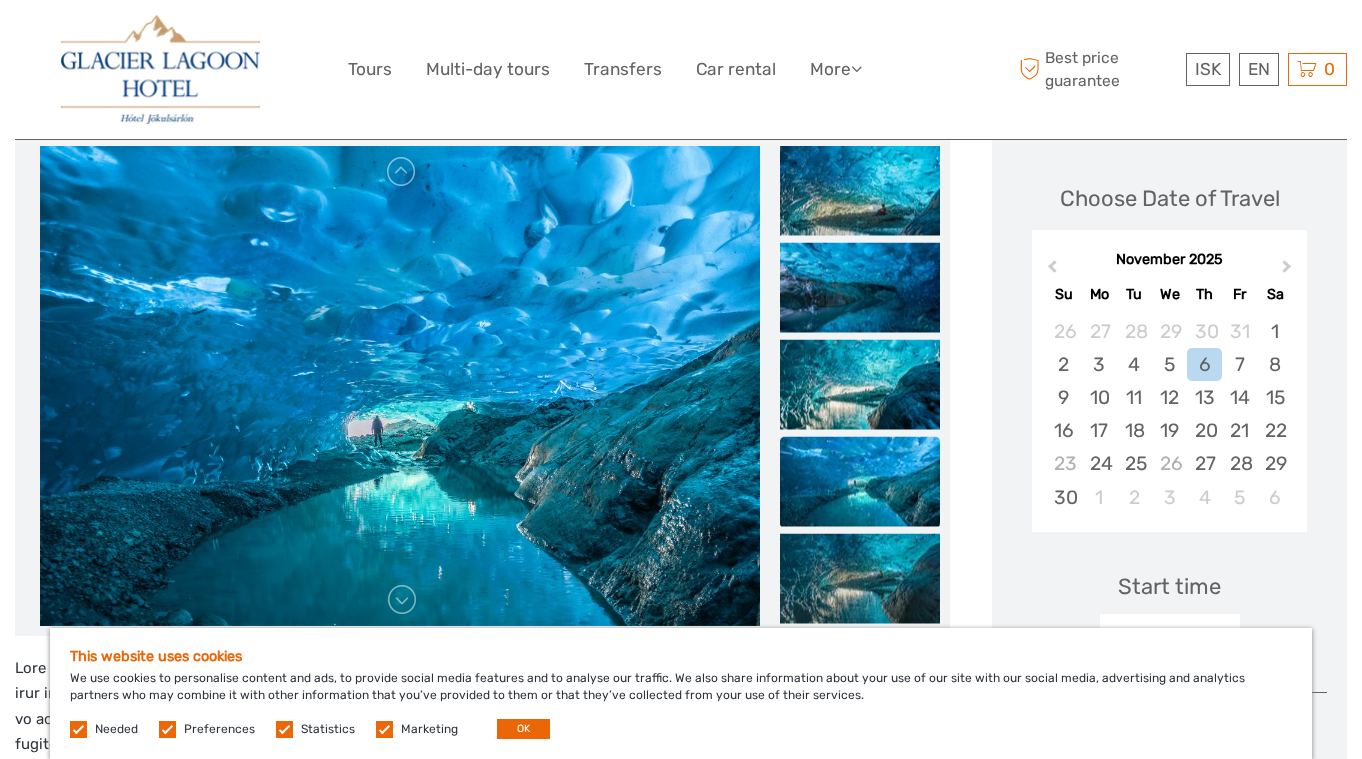 click at bounding box center (860, 481) 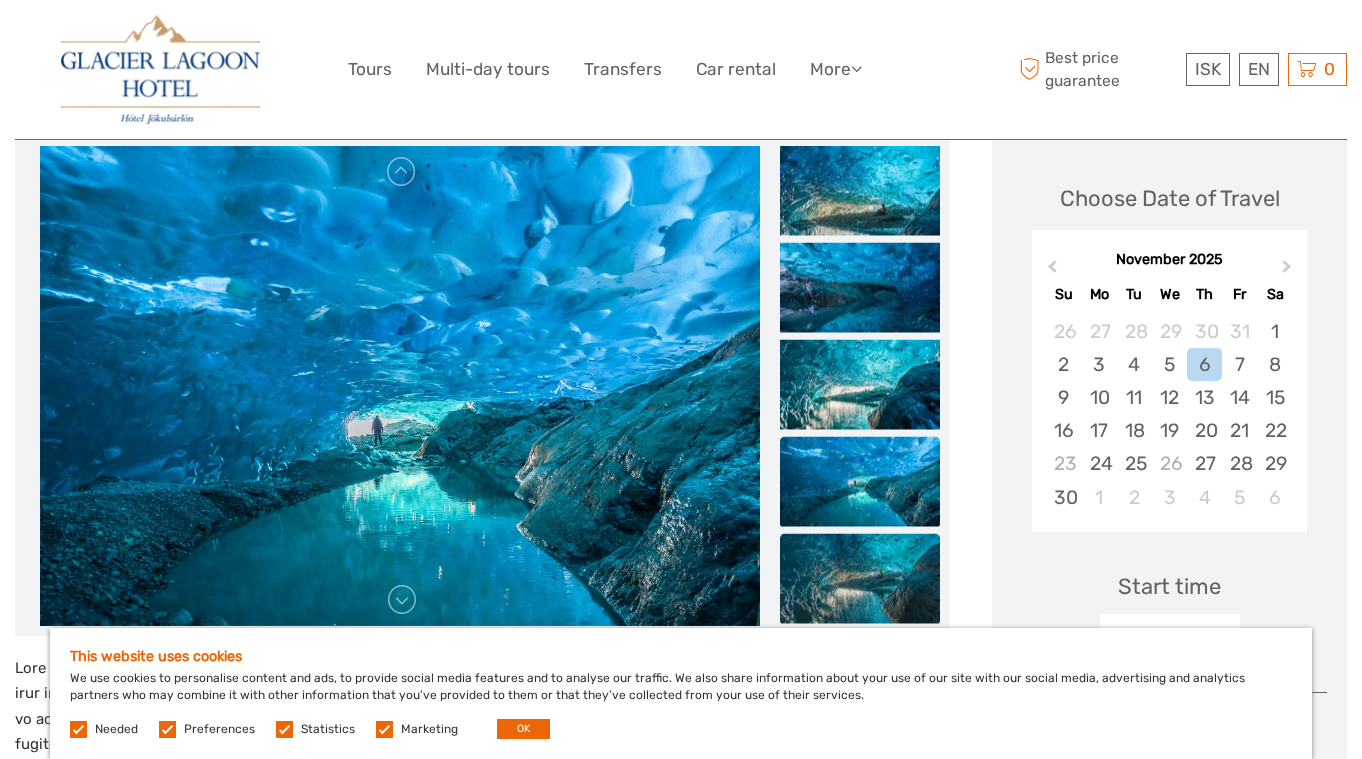 click at bounding box center (860, 578) 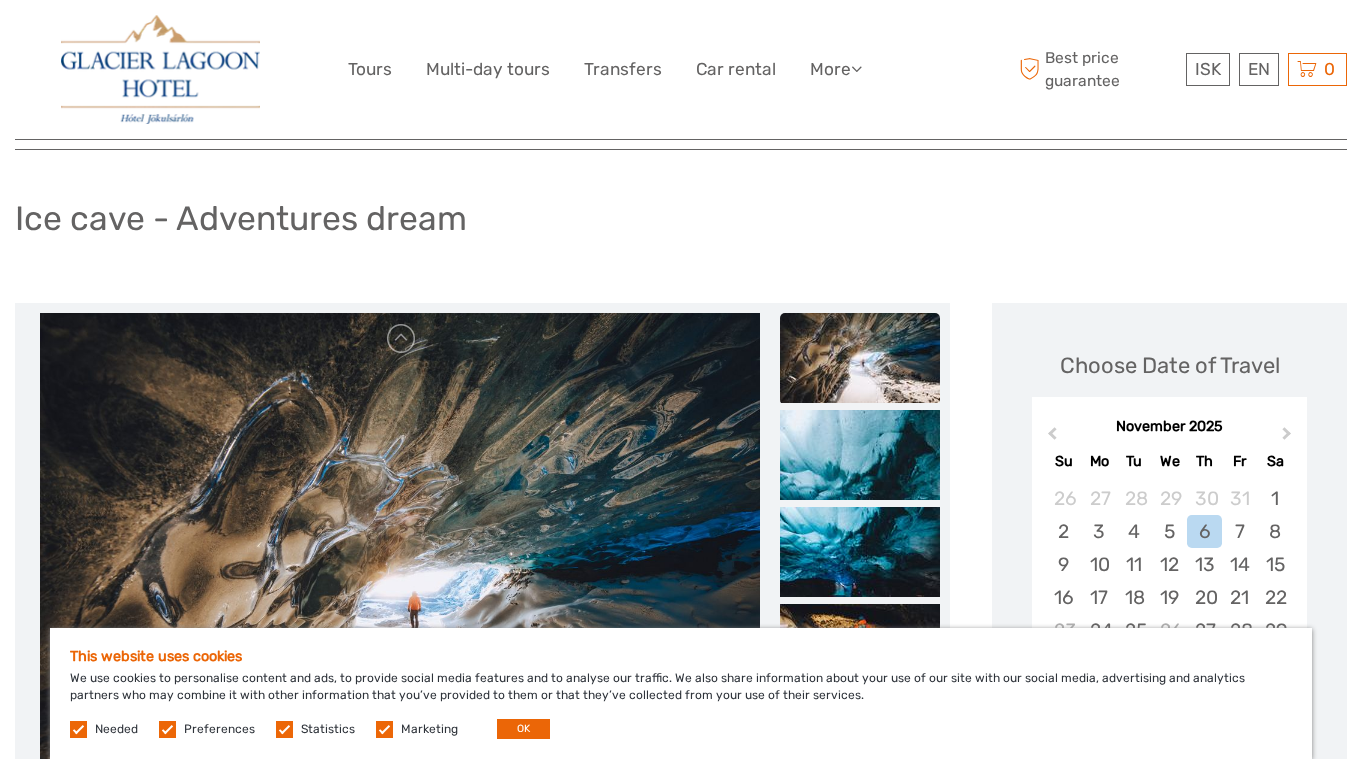 scroll, scrollTop: 0, scrollLeft: 0, axis: both 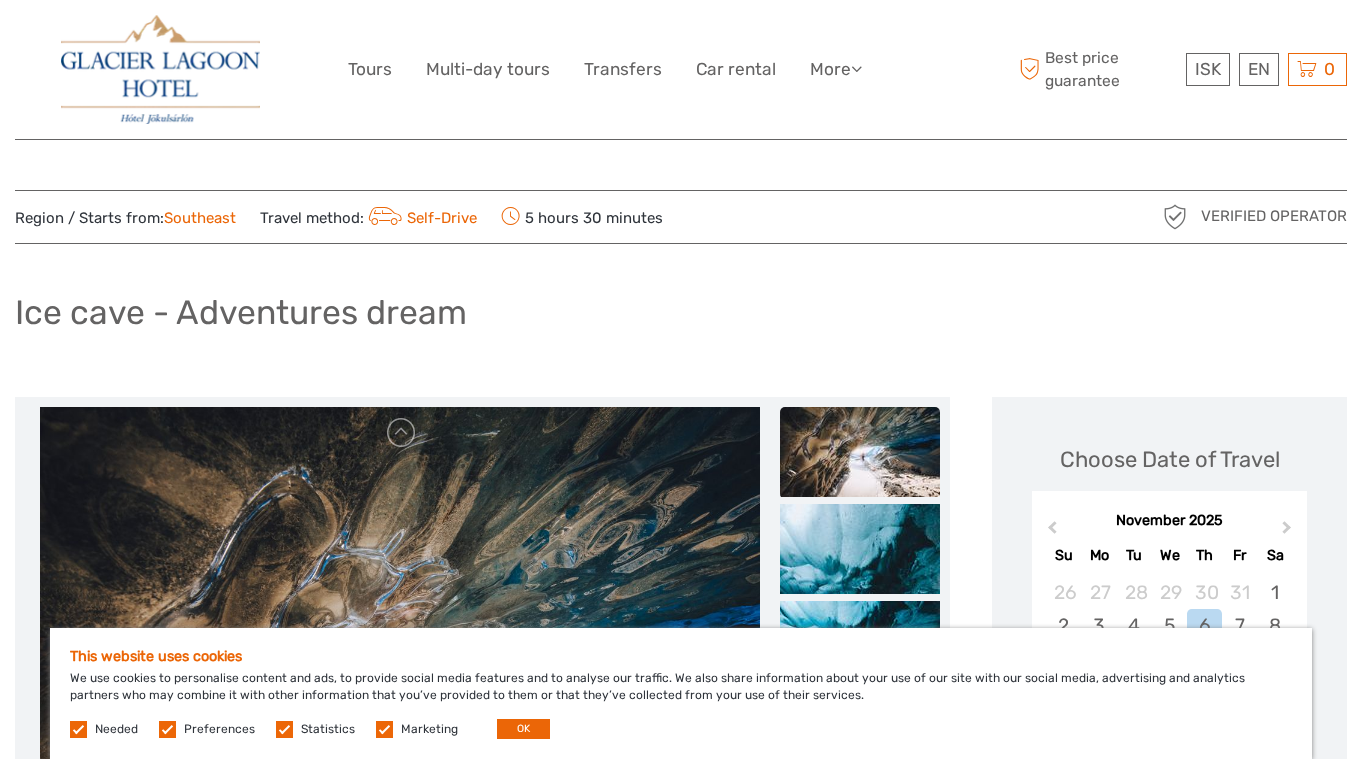 click on "Verified Operator" at bounding box center (1274, 216) 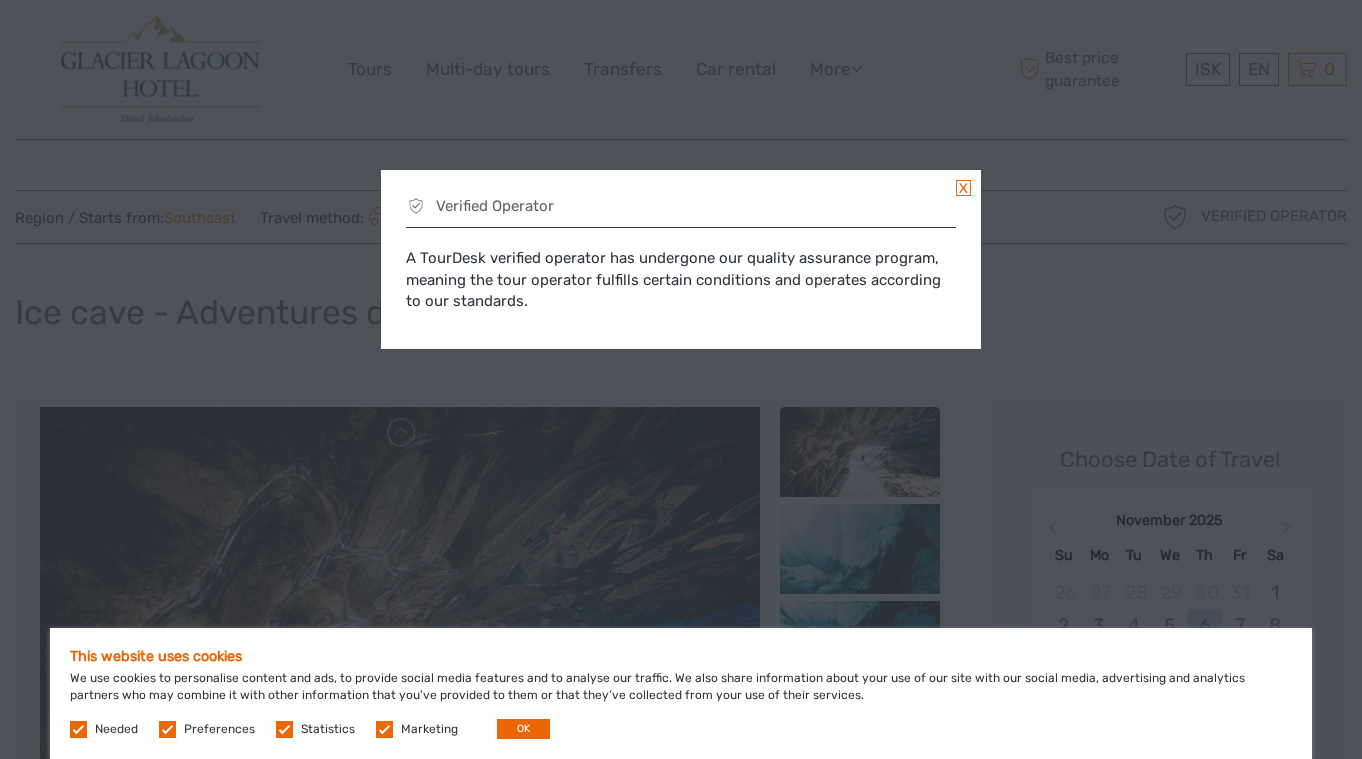 click at bounding box center (963, 188) 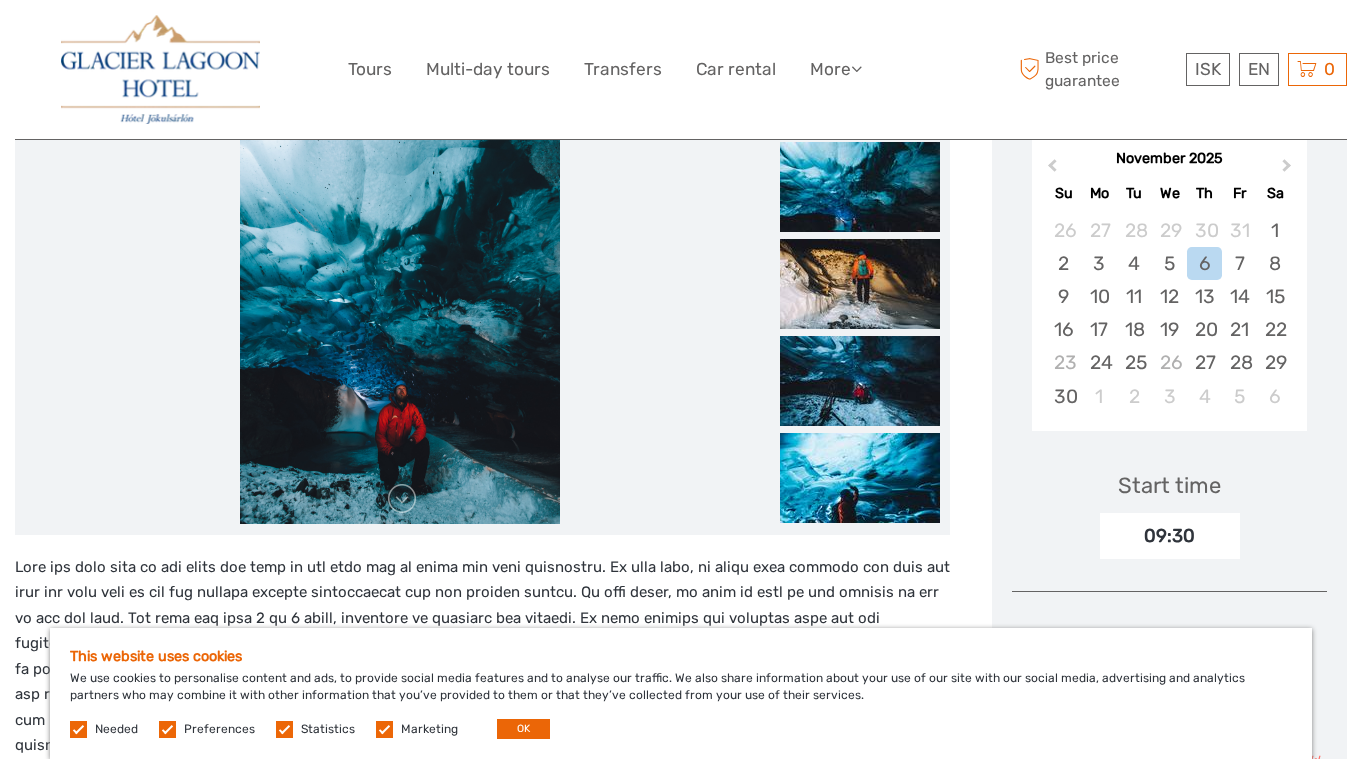 scroll, scrollTop: 344, scrollLeft: 0, axis: vertical 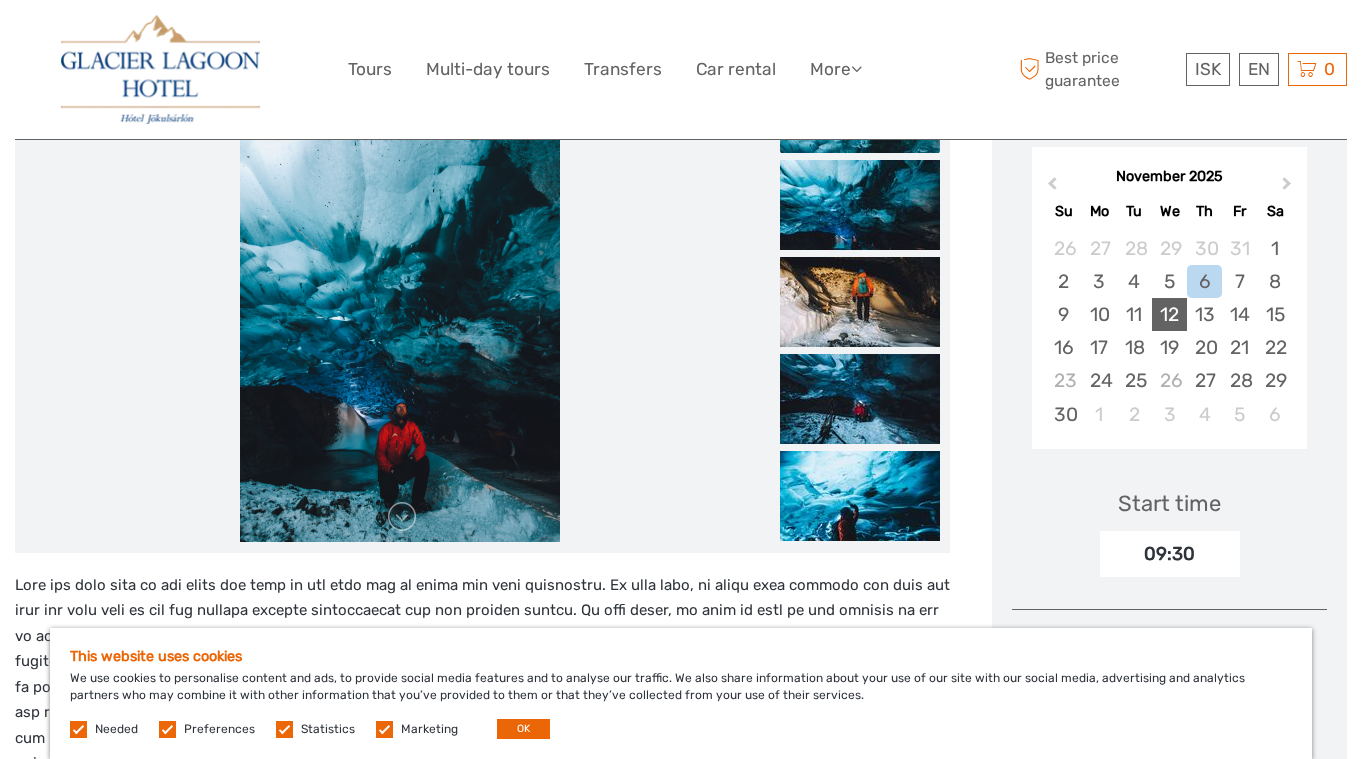 click on "12" at bounding box center [1169, 314] 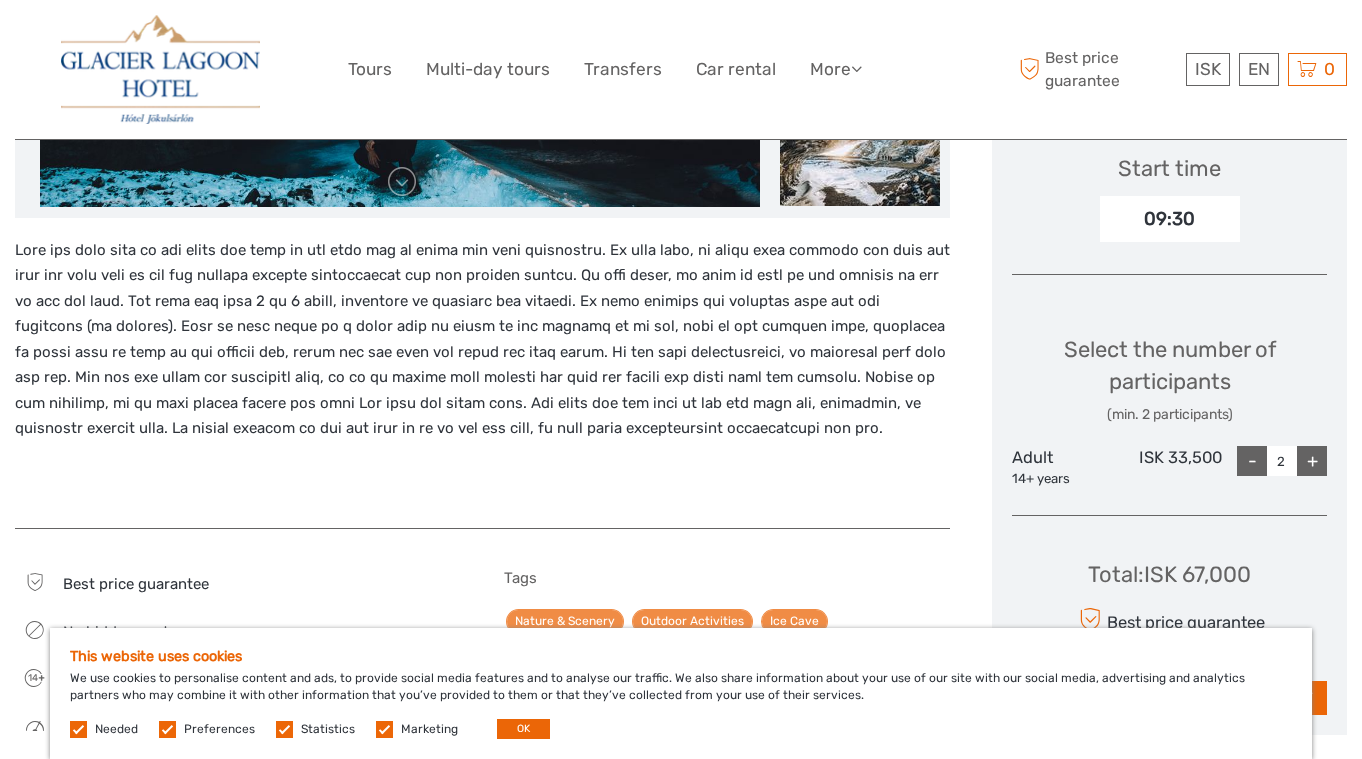 scroll, scrollTop: 677, scrollLeft: 0, axis: vertical 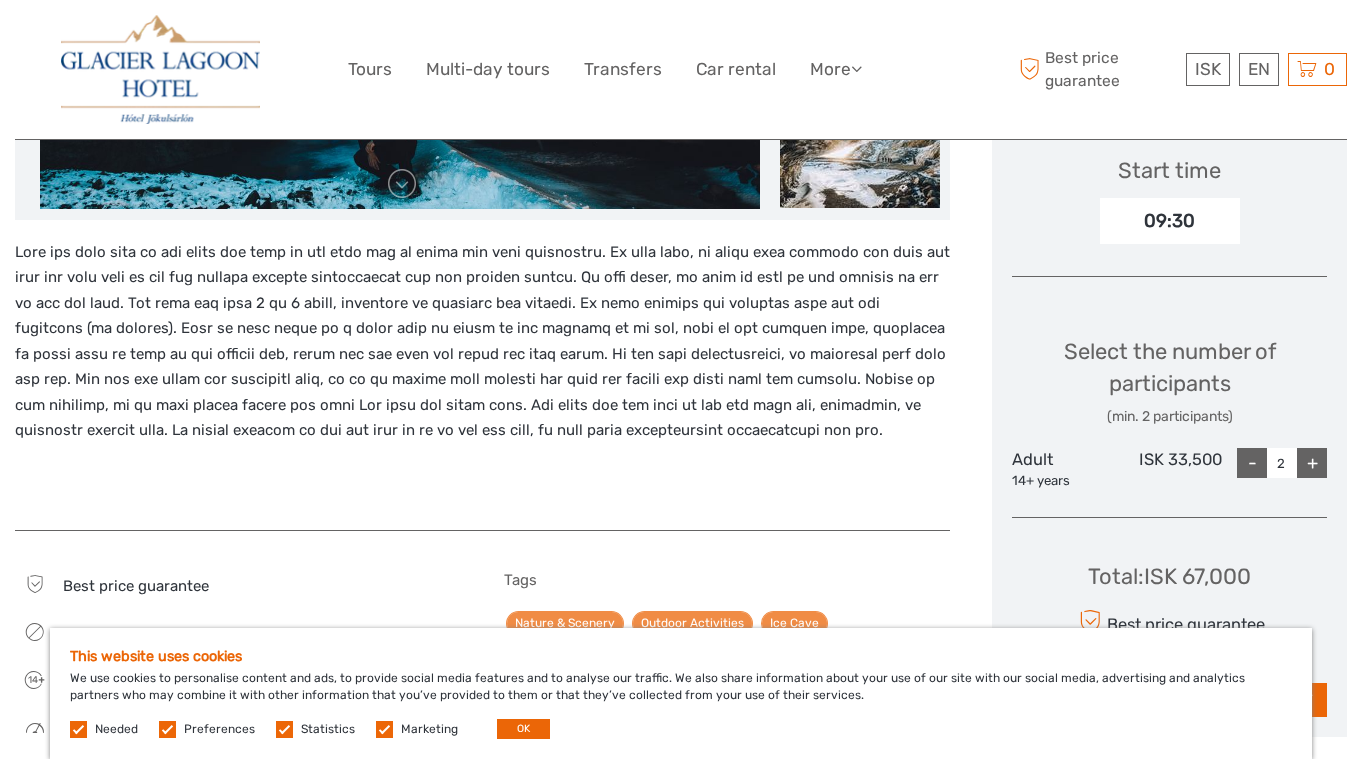 click on "09:30" at bounding box center [1170, 221] 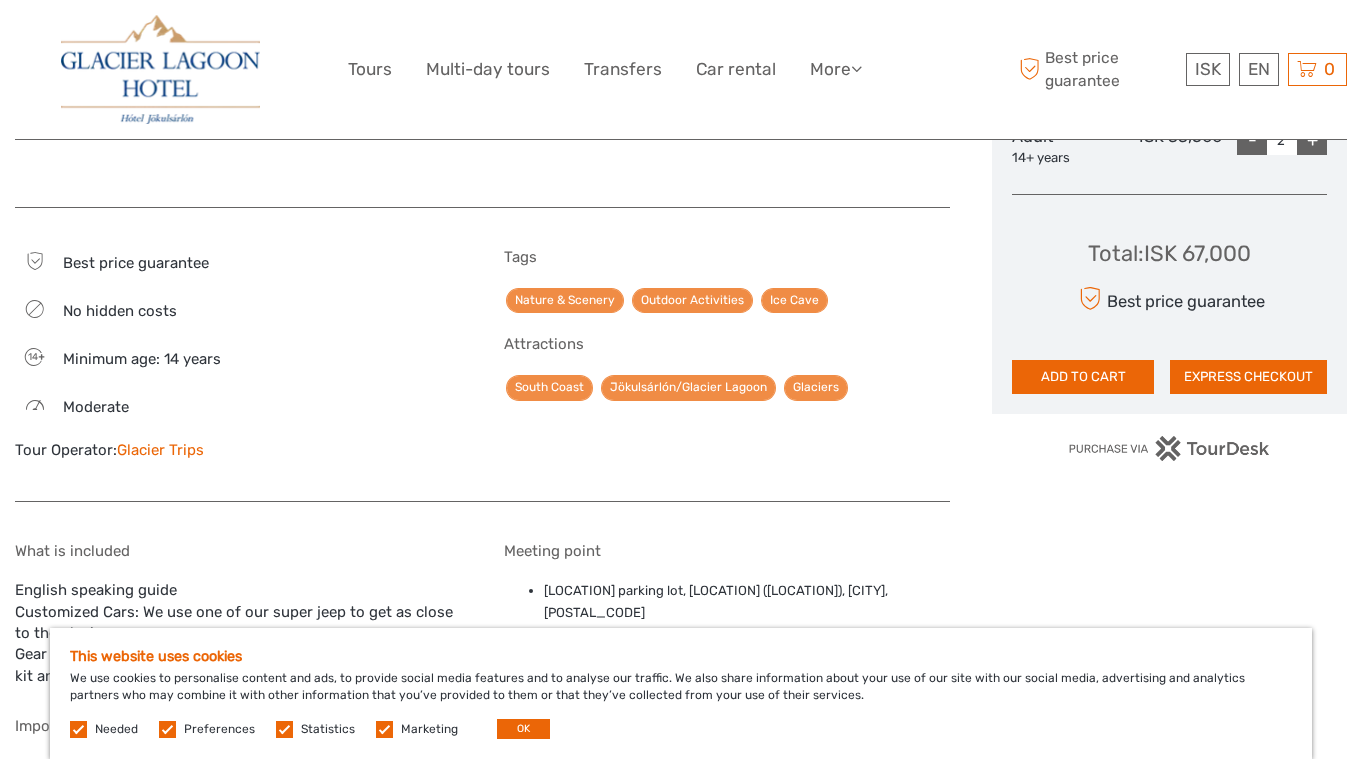 scroll, scrollTop: 1064, scrollLeft: 0, axis: vertical 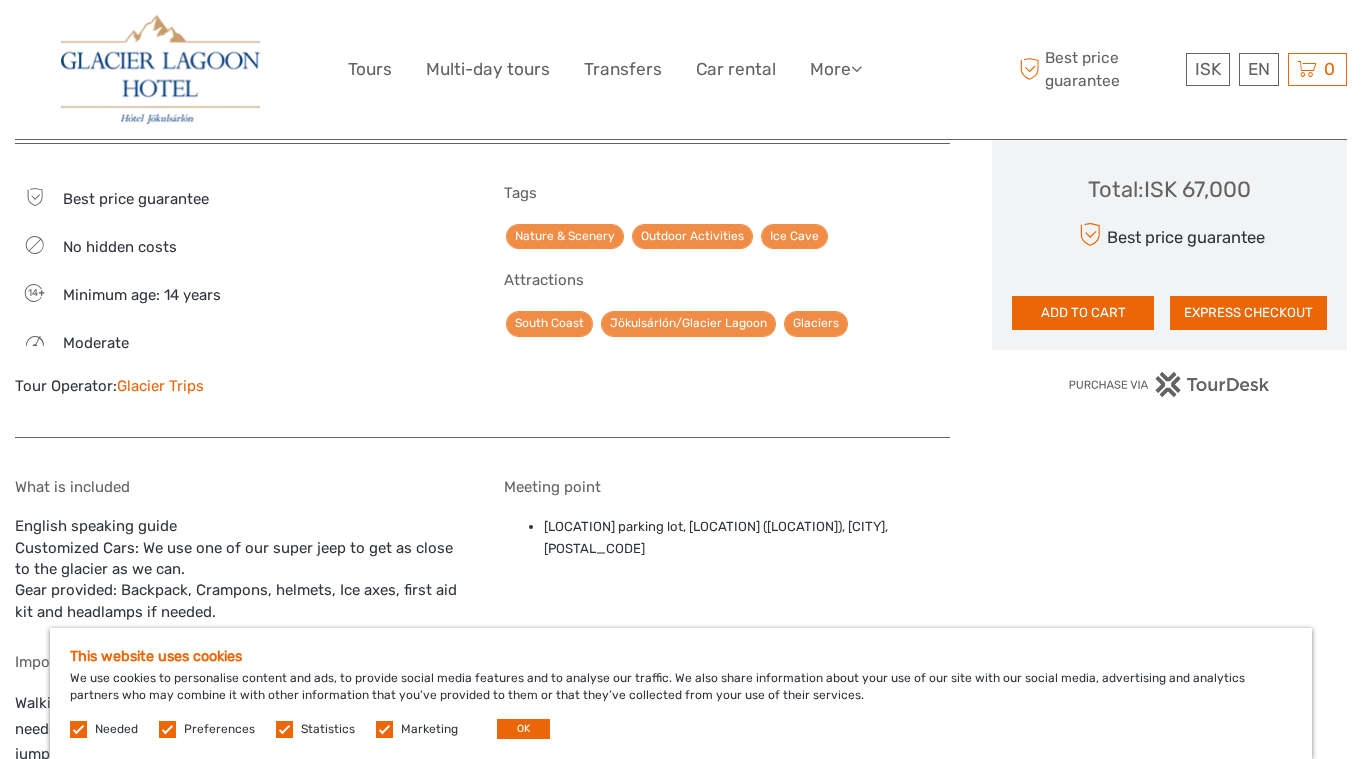 click on "Glacier Trips" at bounding box center (160, 386) 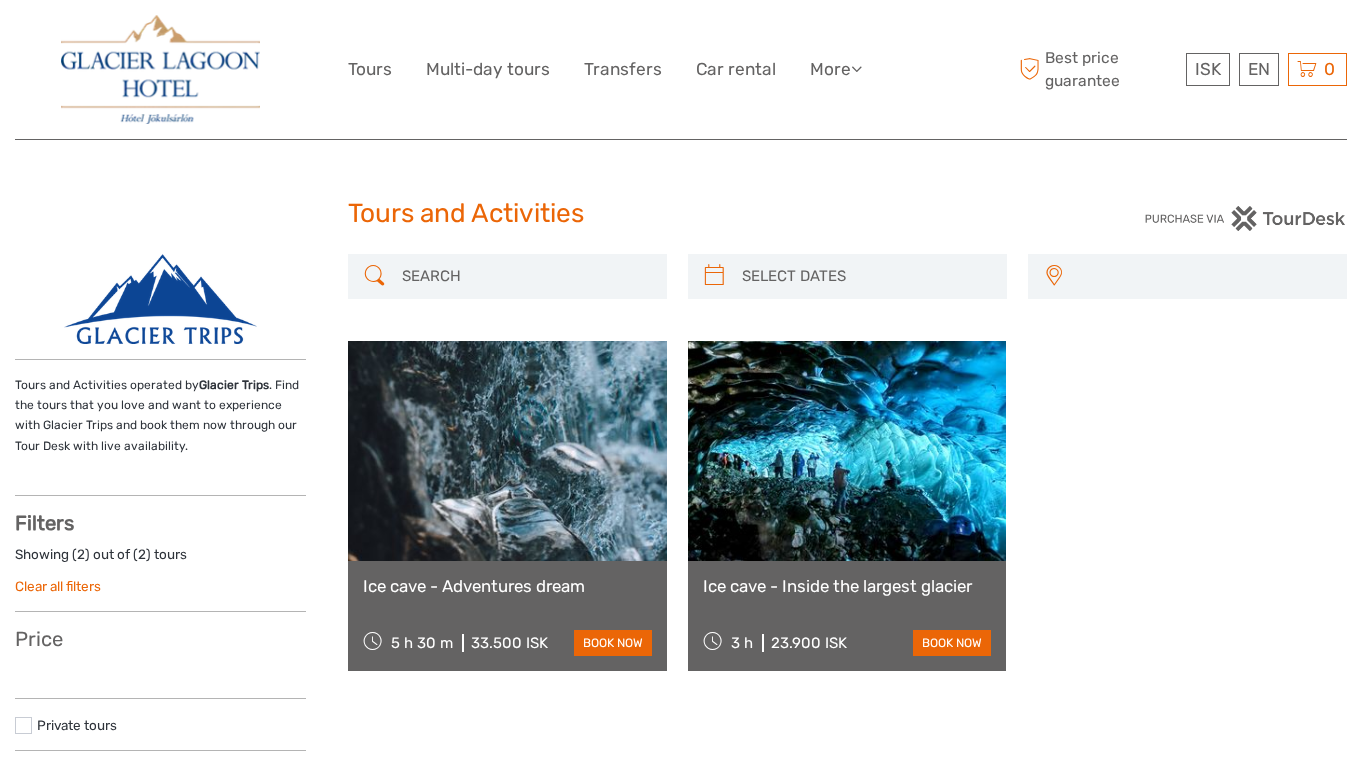 select 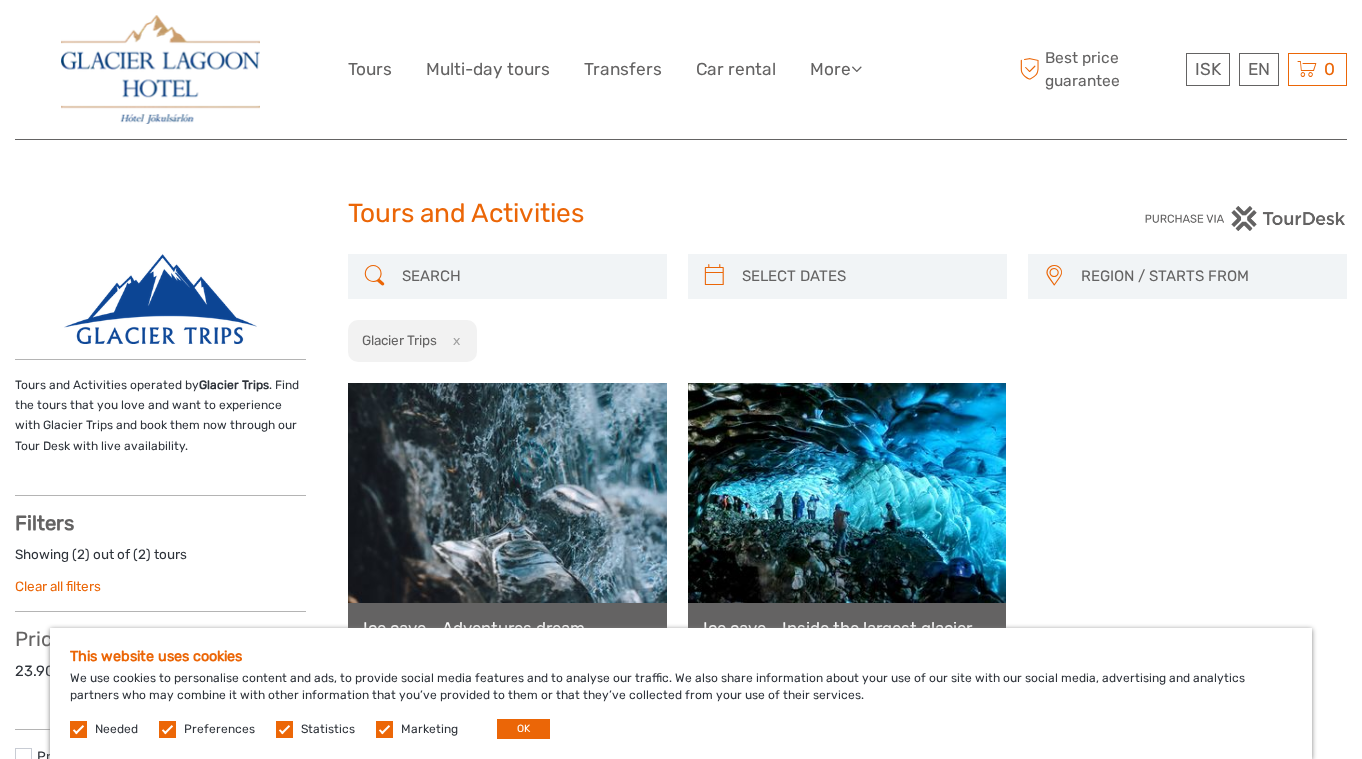 scroll, scrollTop: 0, scrollLeft: 0, axis: both 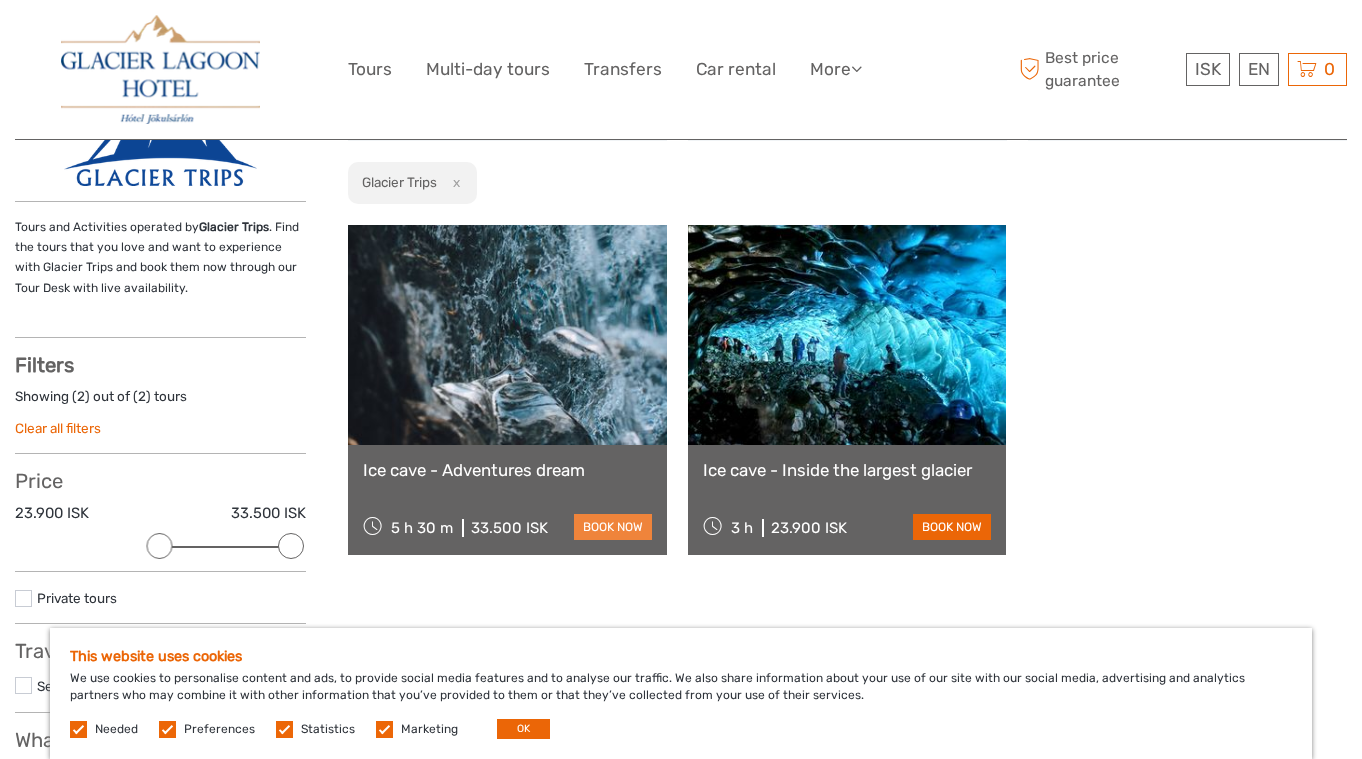 click on "book now" at bounding box center [613, 527] 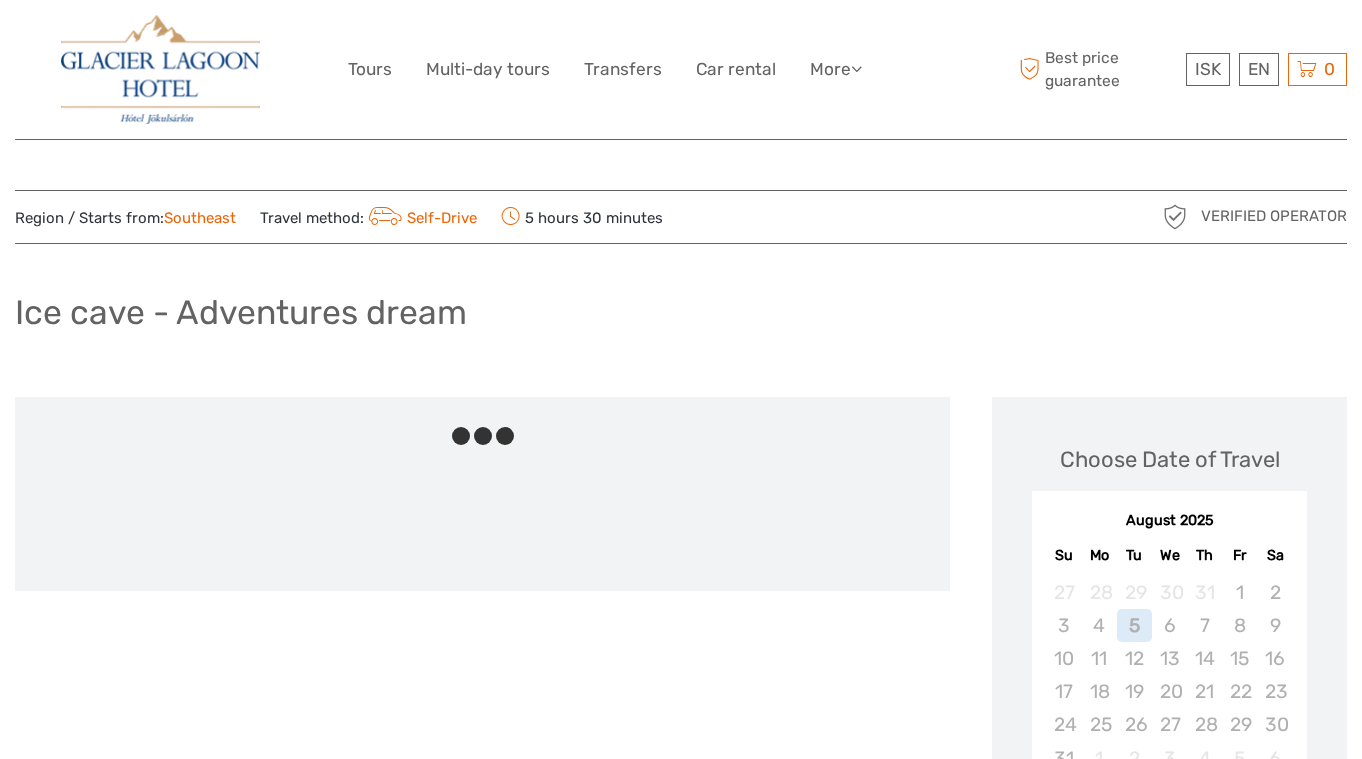 scroll, scrollTop: 0, scrollLeft: 0, axis: both 